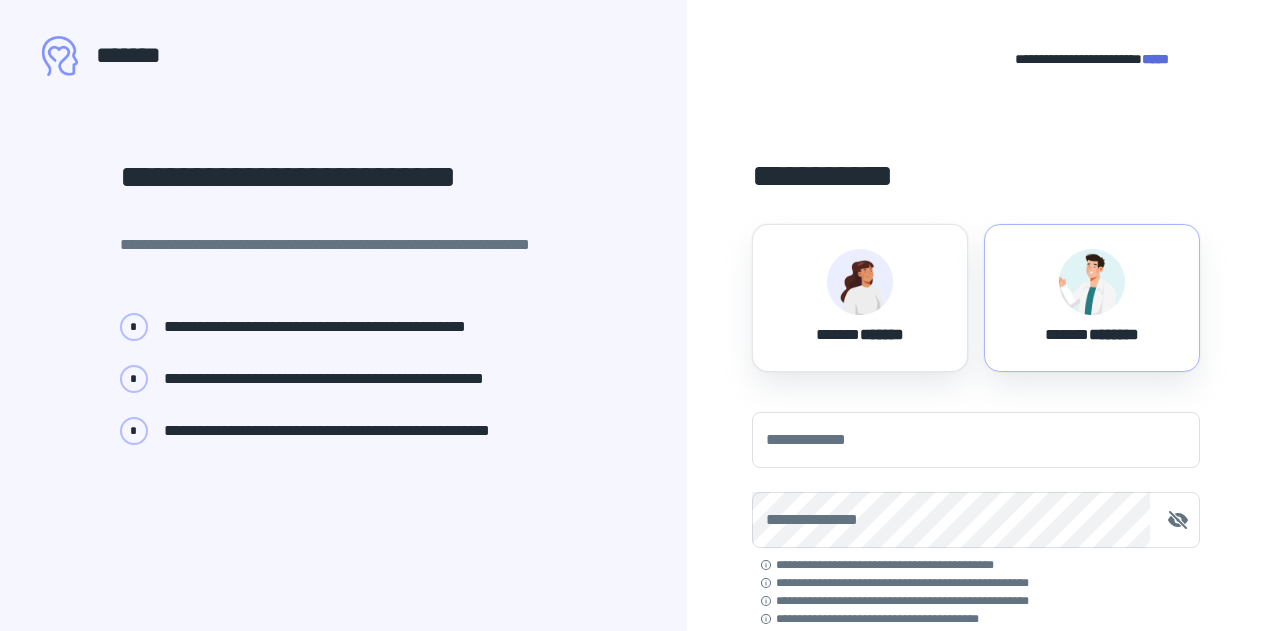 scroll, scrollTop: 0, scrollLeft: 0, axis: both 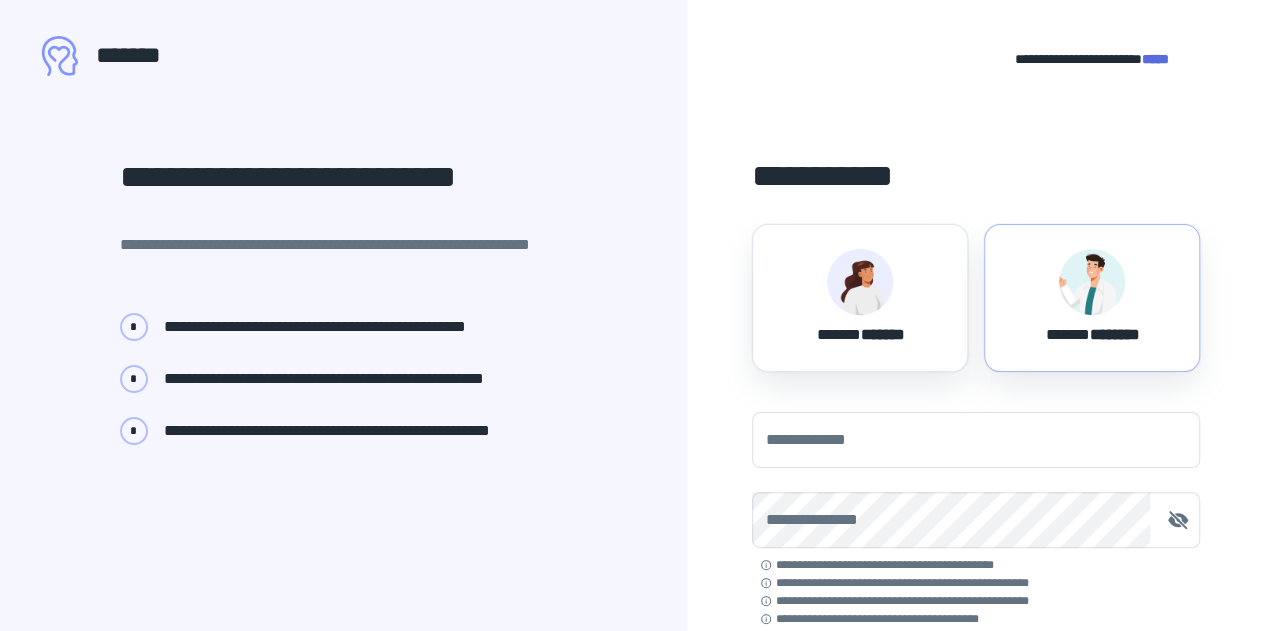 click on "******   ********" at bounding box center (1092, 331) 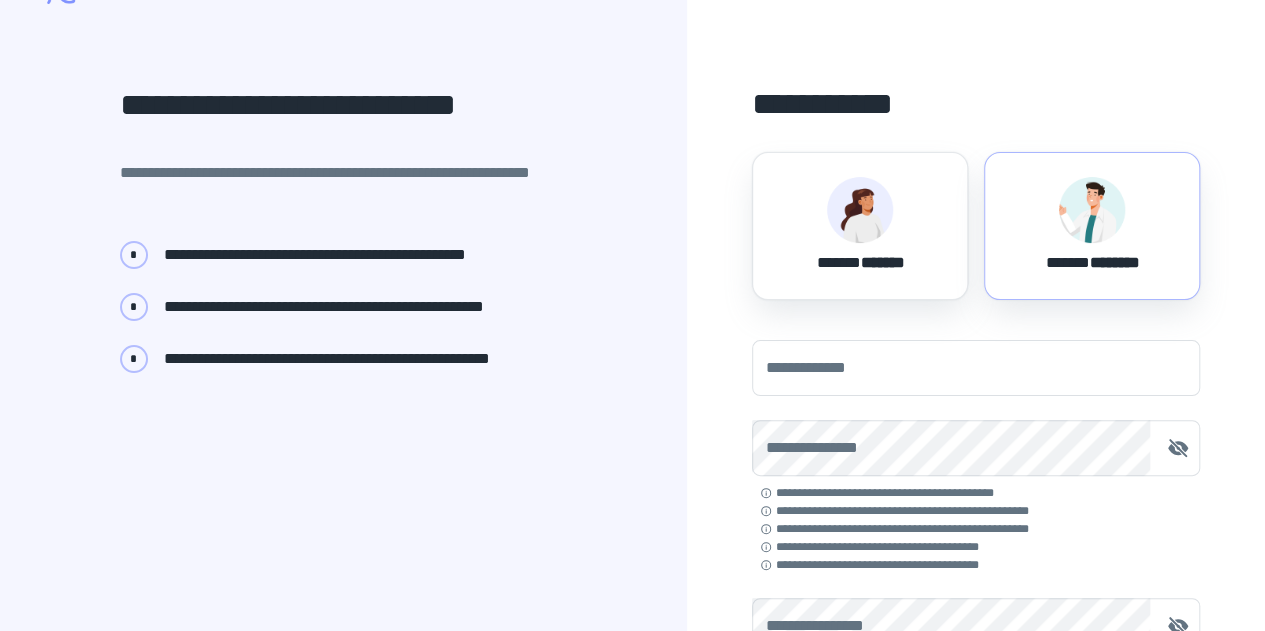 scroll, scrollTop: 100, scrollLeft: 0, axis: vertical 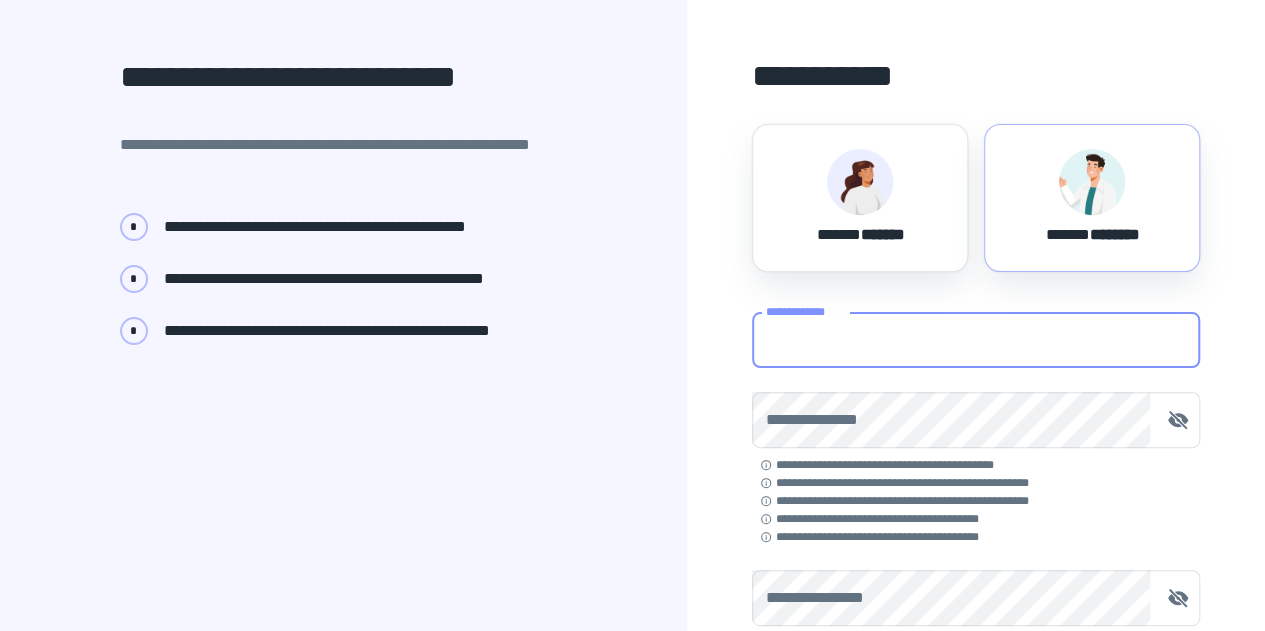 click on "**********" at bounding box center (976, 340) 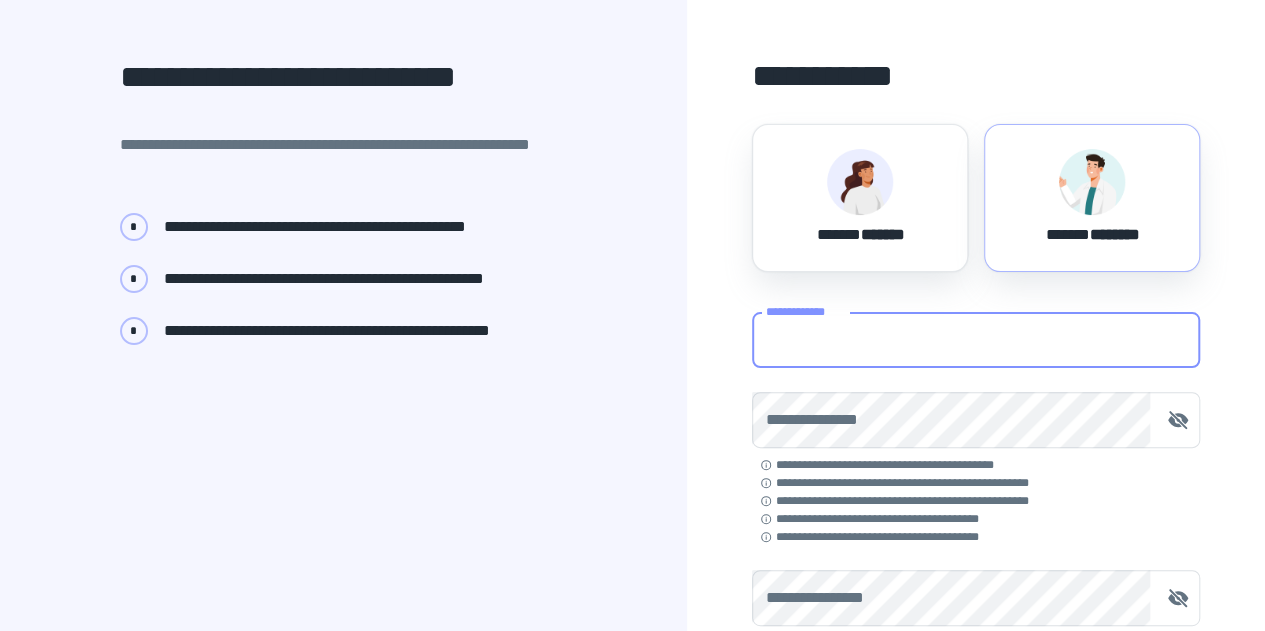click on "**********" at bounding box center (976, 340) 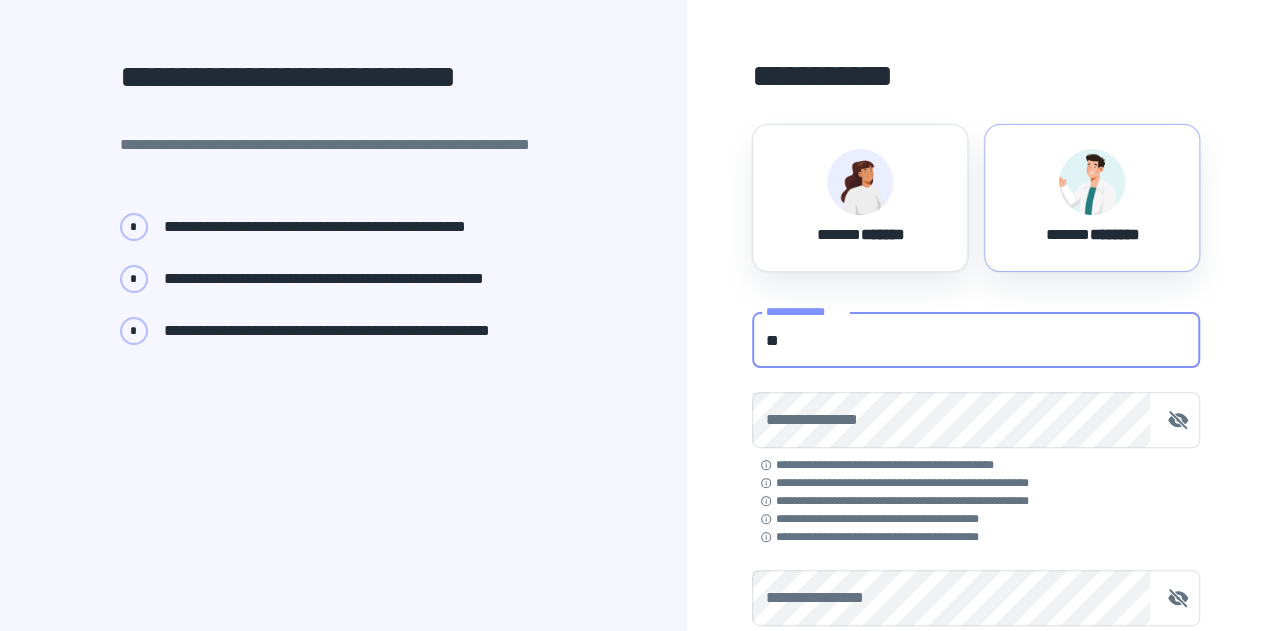 type on "*" 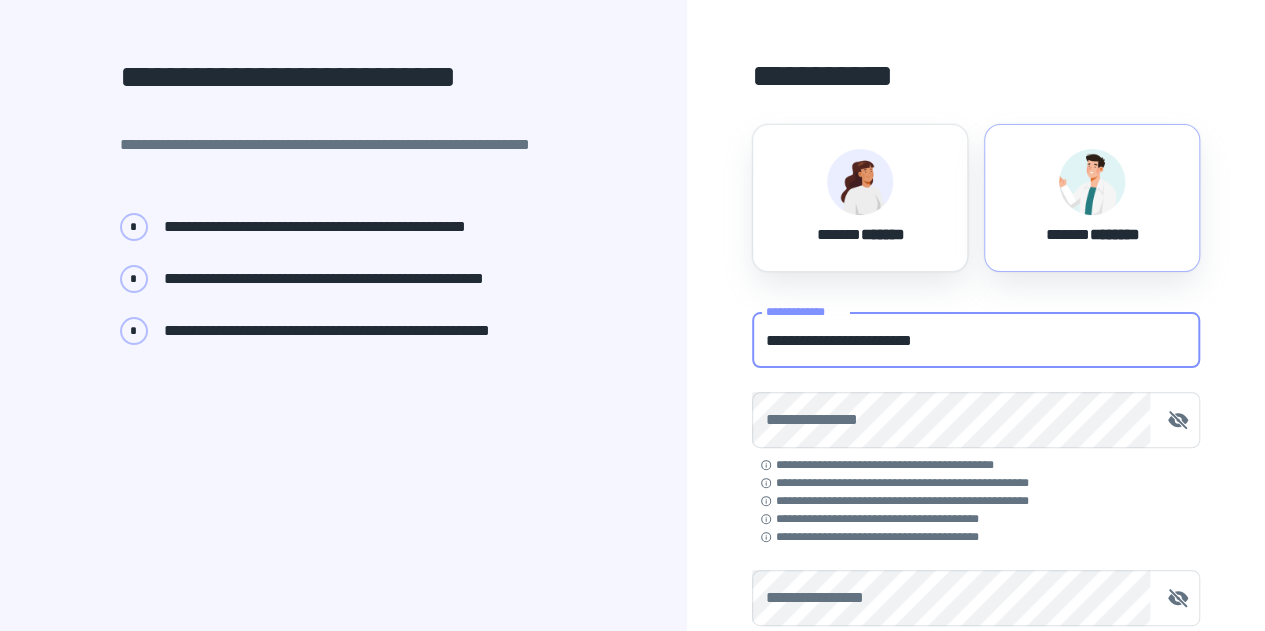 type on "**********" 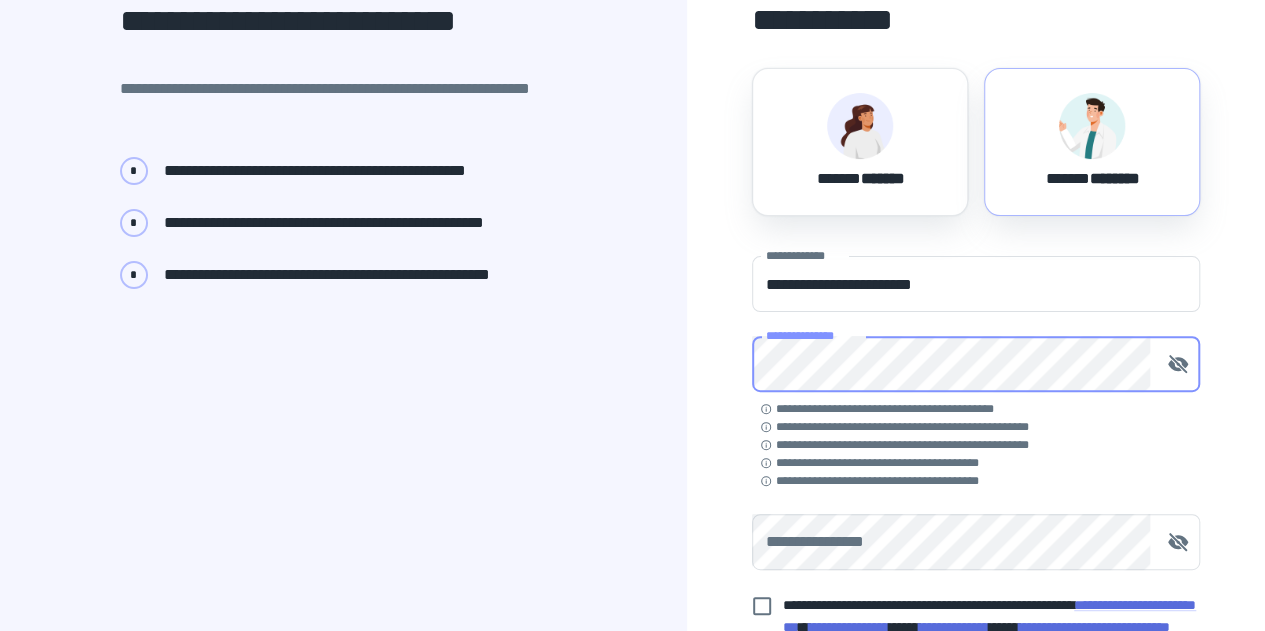 scroll, scrollTop: 200, scrollLeft: 0, axis: vertical 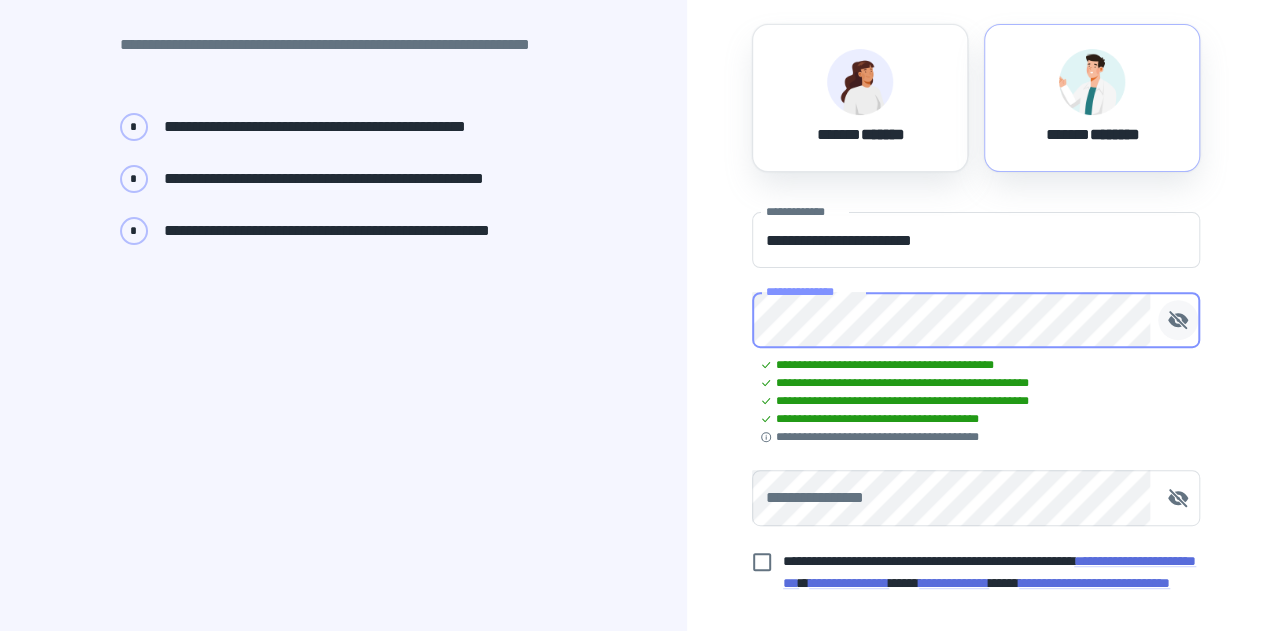 click 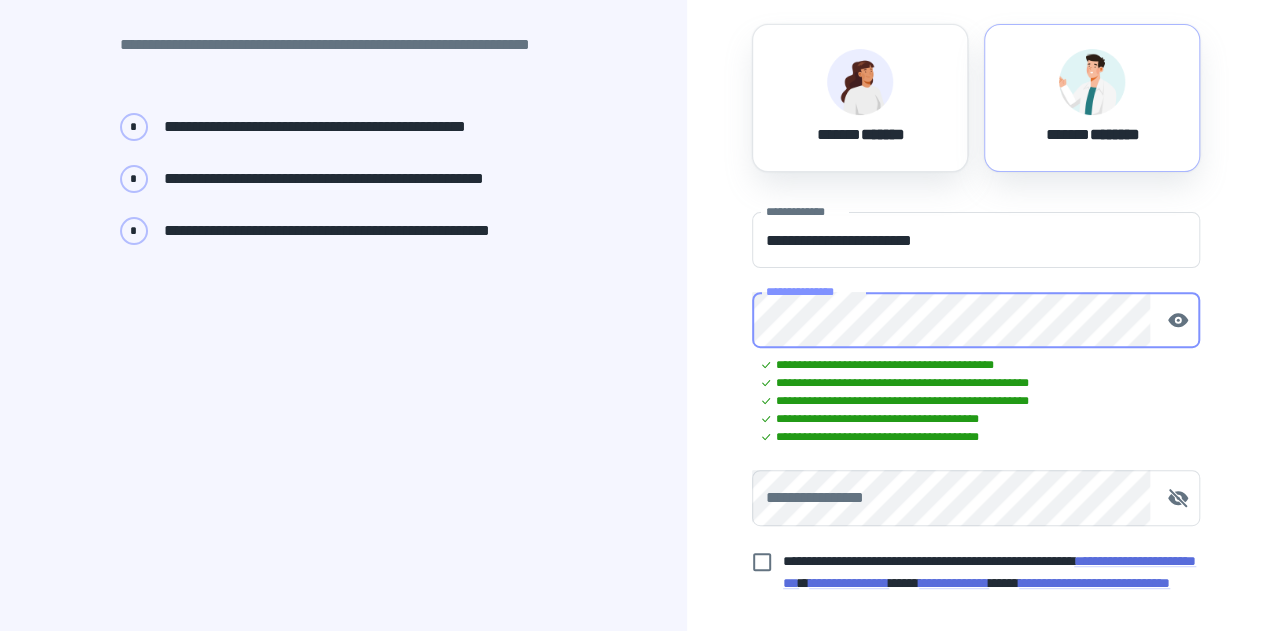 drag, startPoint x: 1177, startPoint y: 312, endPoint x: 743, endPoint y: 324, distance: 434.16586 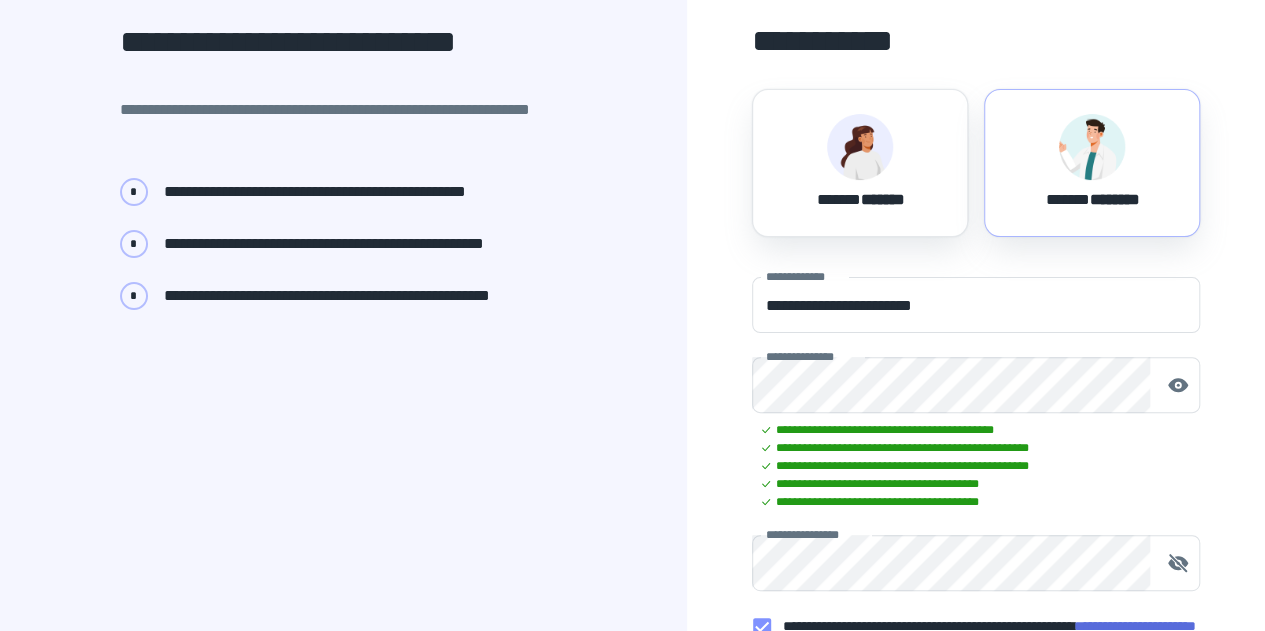 scroll, scrollTop: 384, scrollLeft: 0, axis: vertical 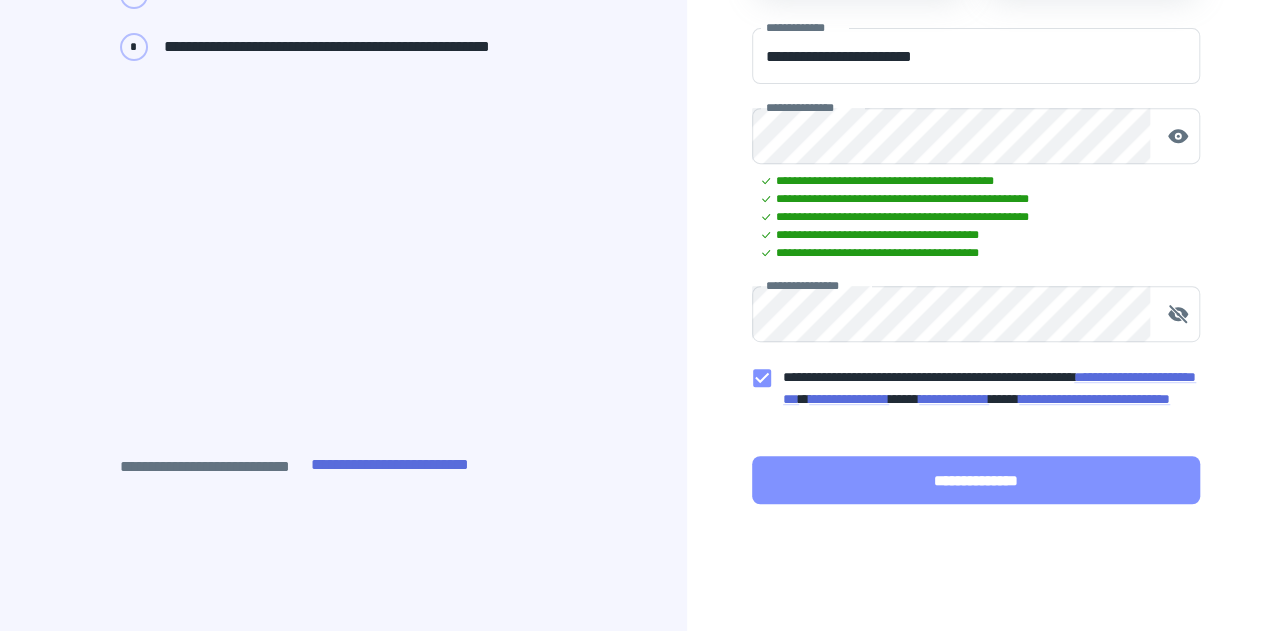 click on "**********" at bounding box center (976, 480) 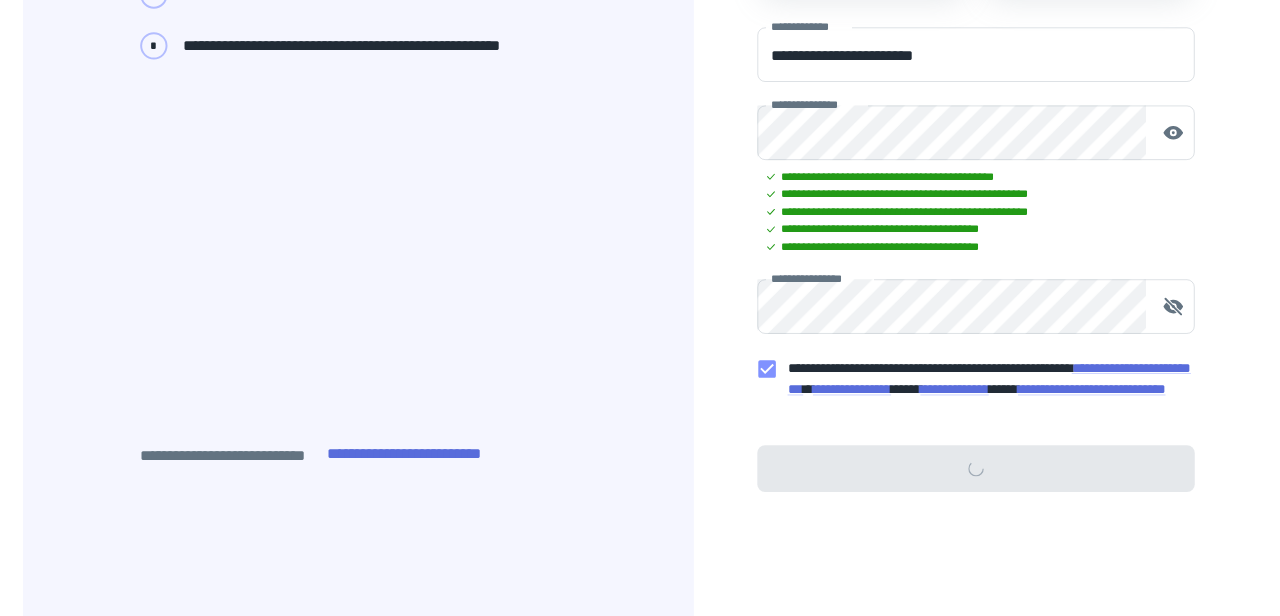 scroll, scrollTop: 0, scrollLeft: 0, axis: both 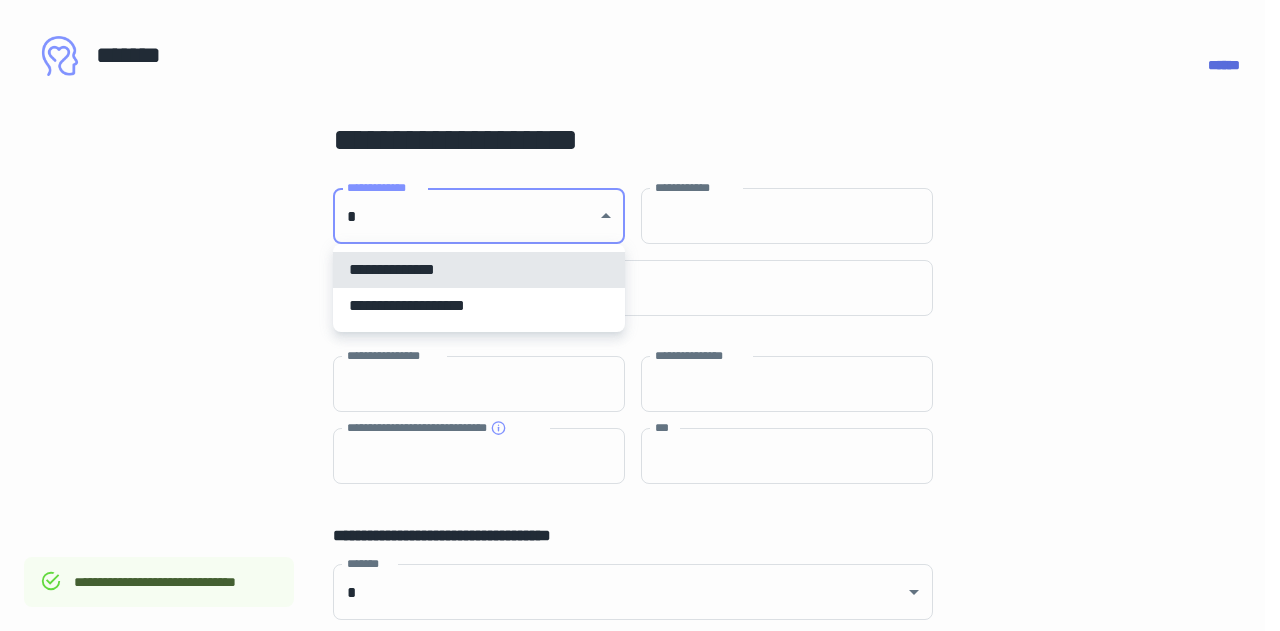 click on "**********" at bounding box center [640, 315] 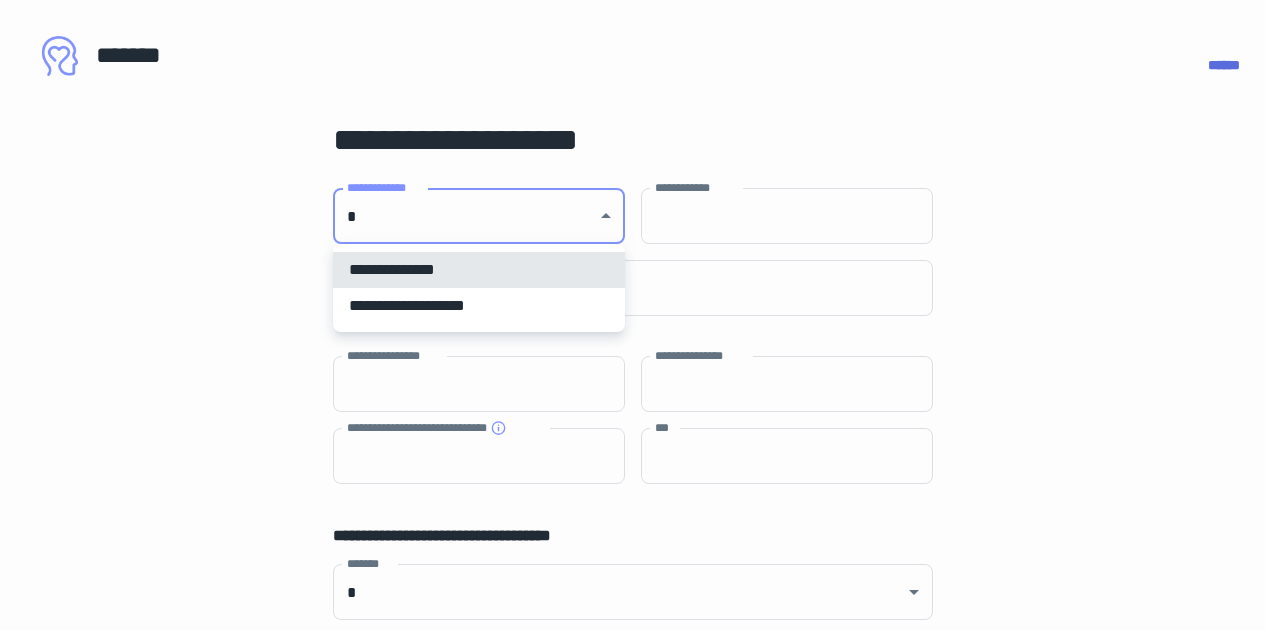 click at bounding box center [640, 315] 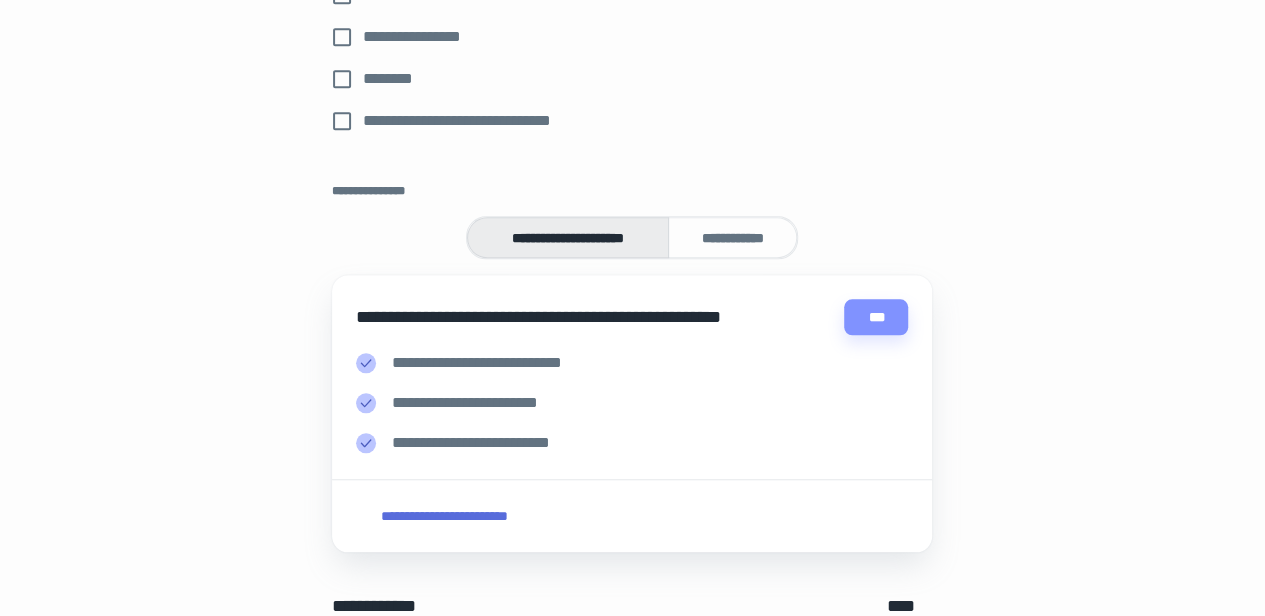 scroll, scrollTop: 900, scrollLeft: 0, axis: vertical 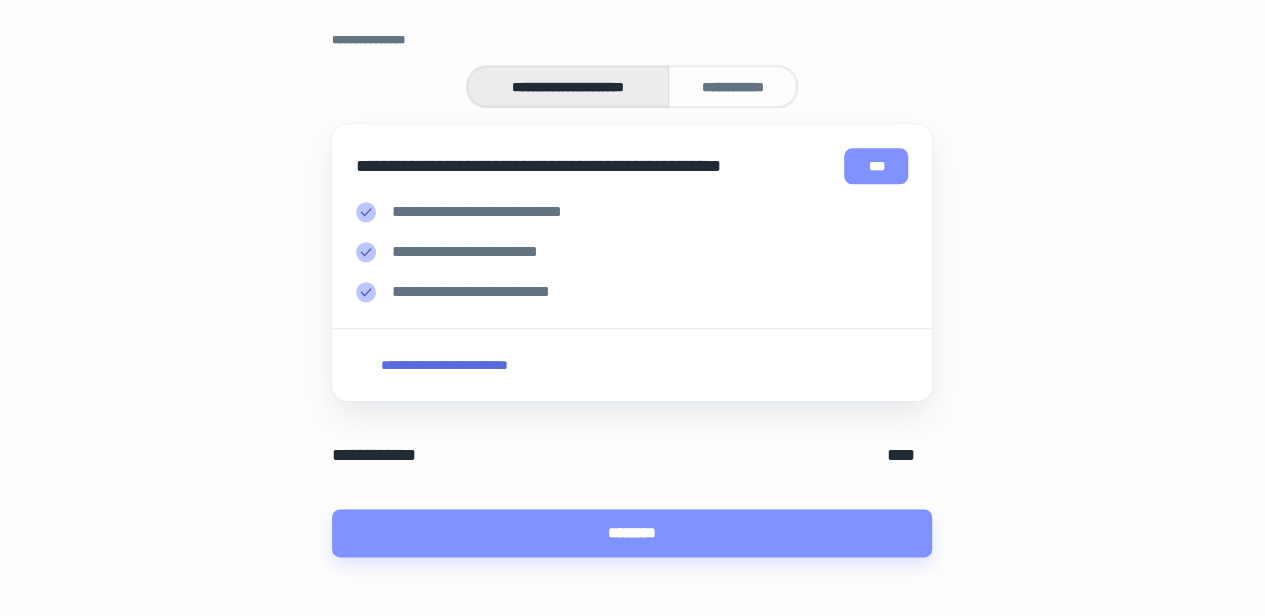click on "***" at bounding box center [876, 166] 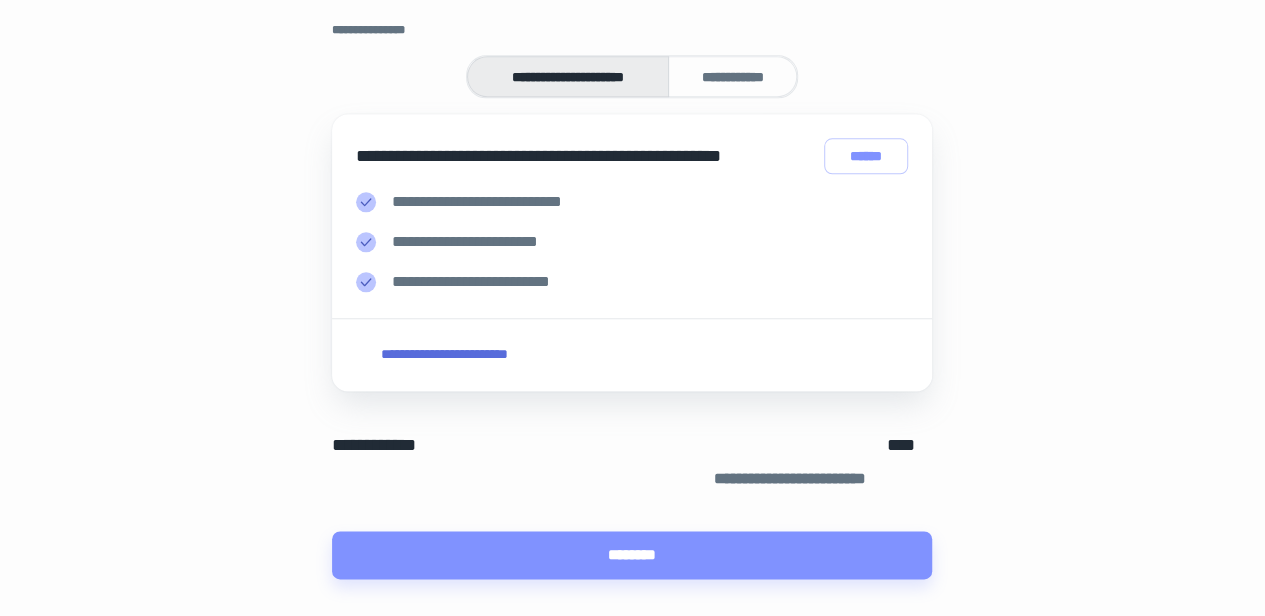 scroll, scrollTop: 1094, scrollLeft: 0, axis: vertical 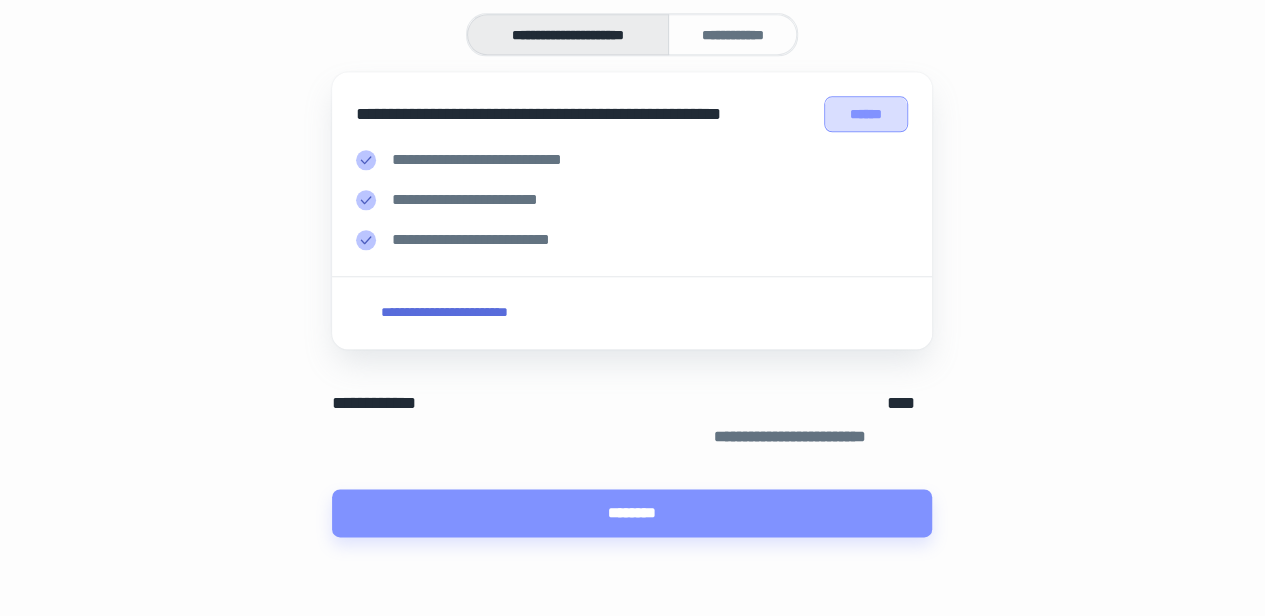 click on "******" at bounding box center [866, 113] 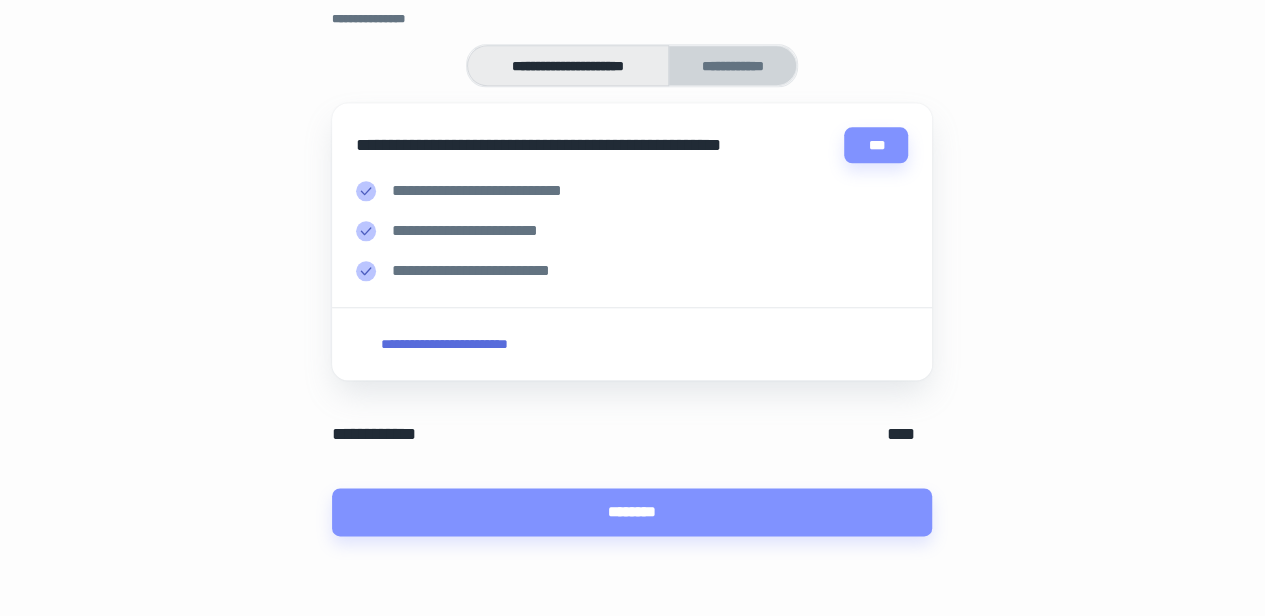 click on "**********" at bounding box center (732, 65) 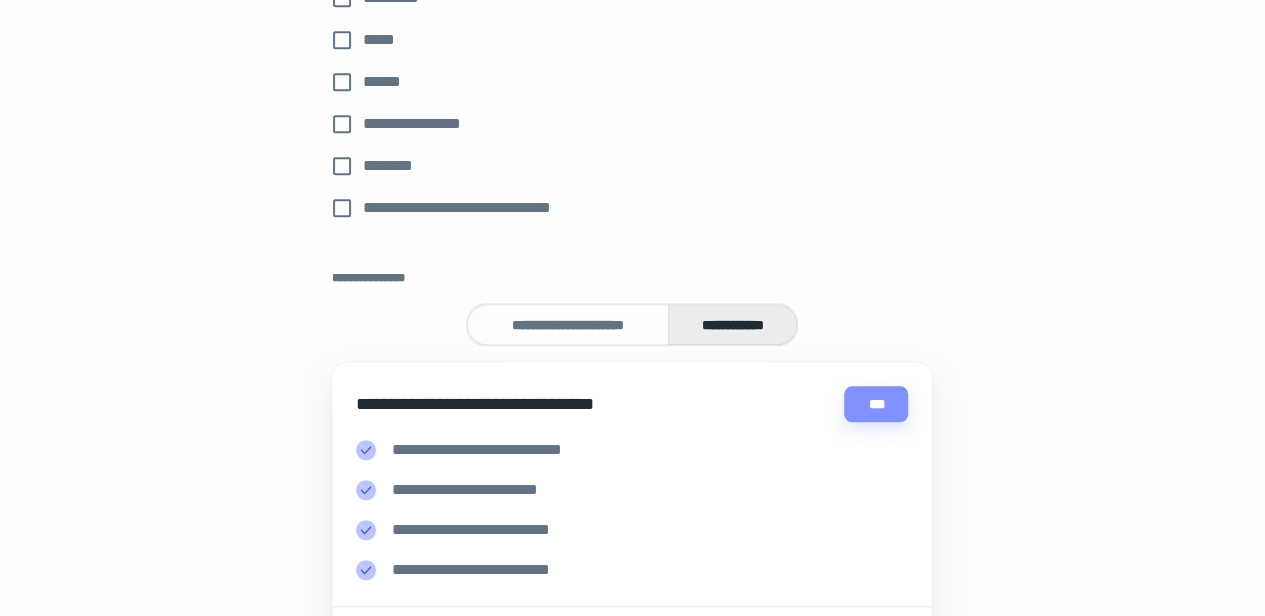 scroll, scrollTop: 803, scrollLeft: 0, axis: vertical 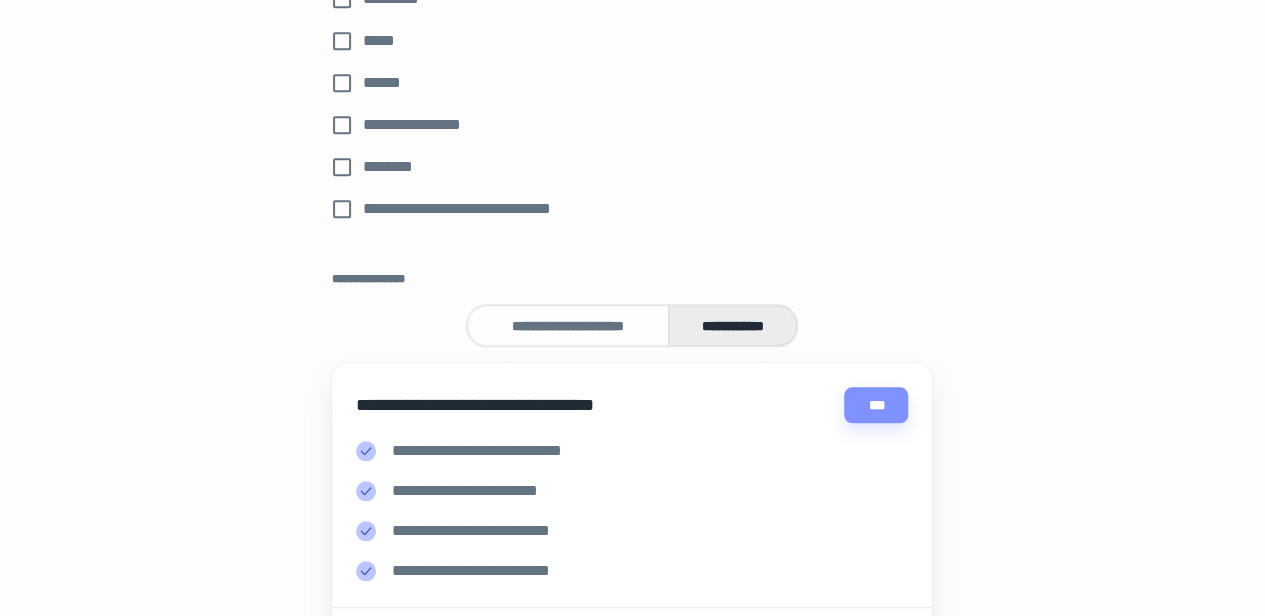 click on "**********" at bounding box center [568, 325] 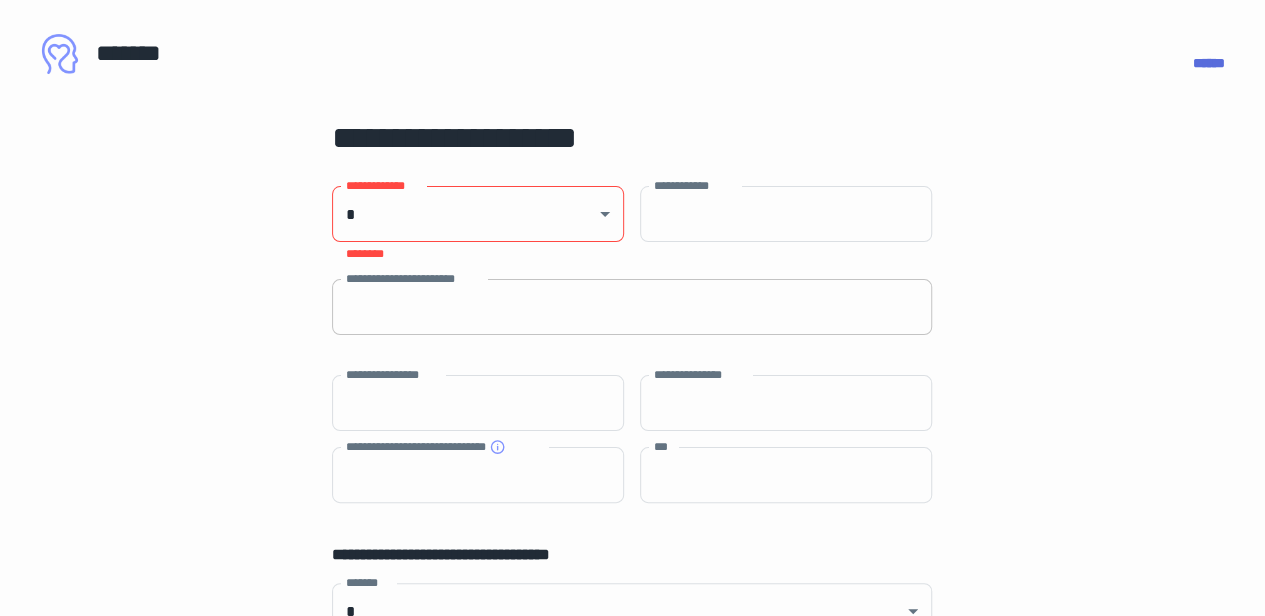 scroll, scrollTop: 0, scrollLeft: 0, axis: both 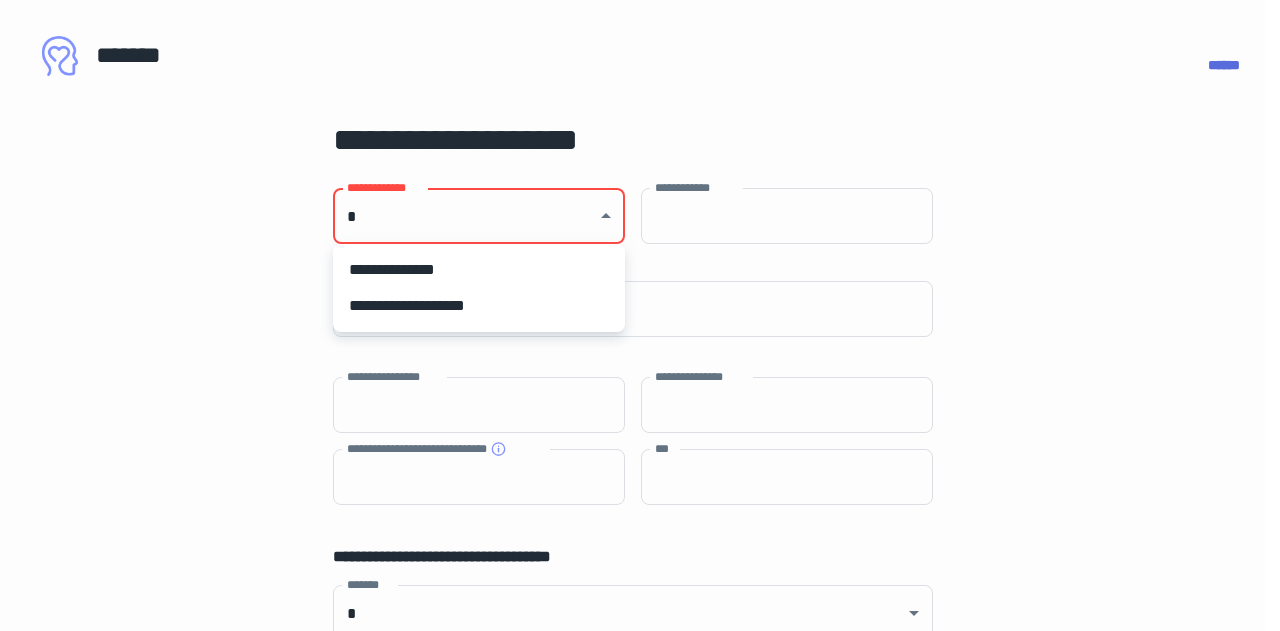 click on "**********" at bounding box center [640, 315] 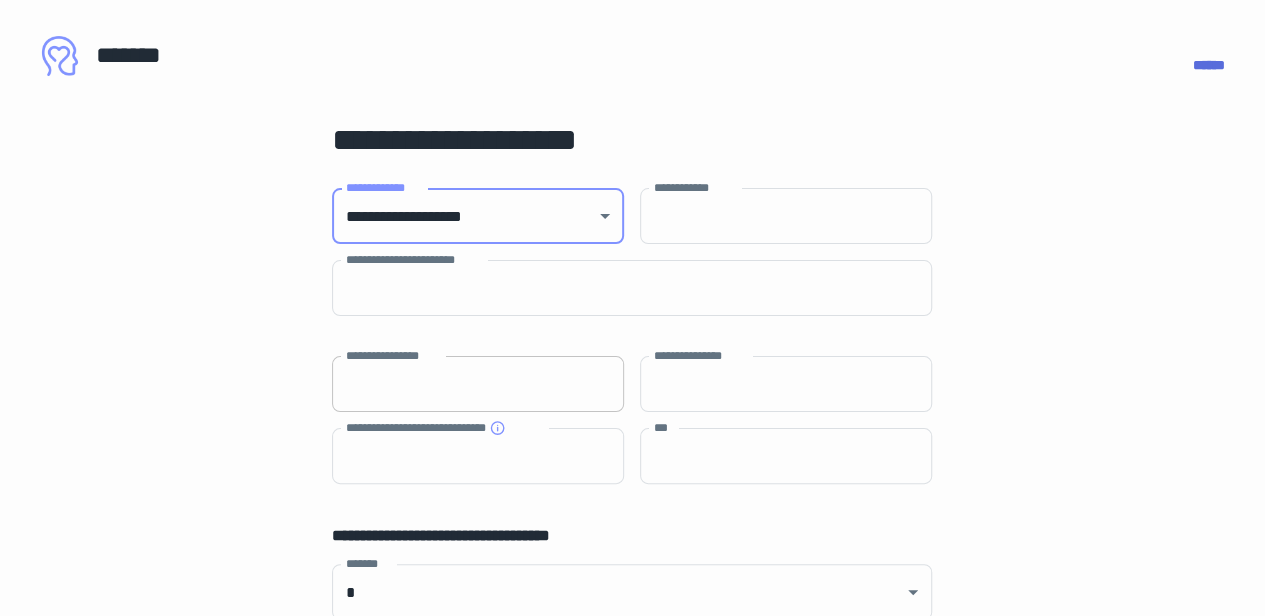 click on "**********" at bounding box center [478, 384] 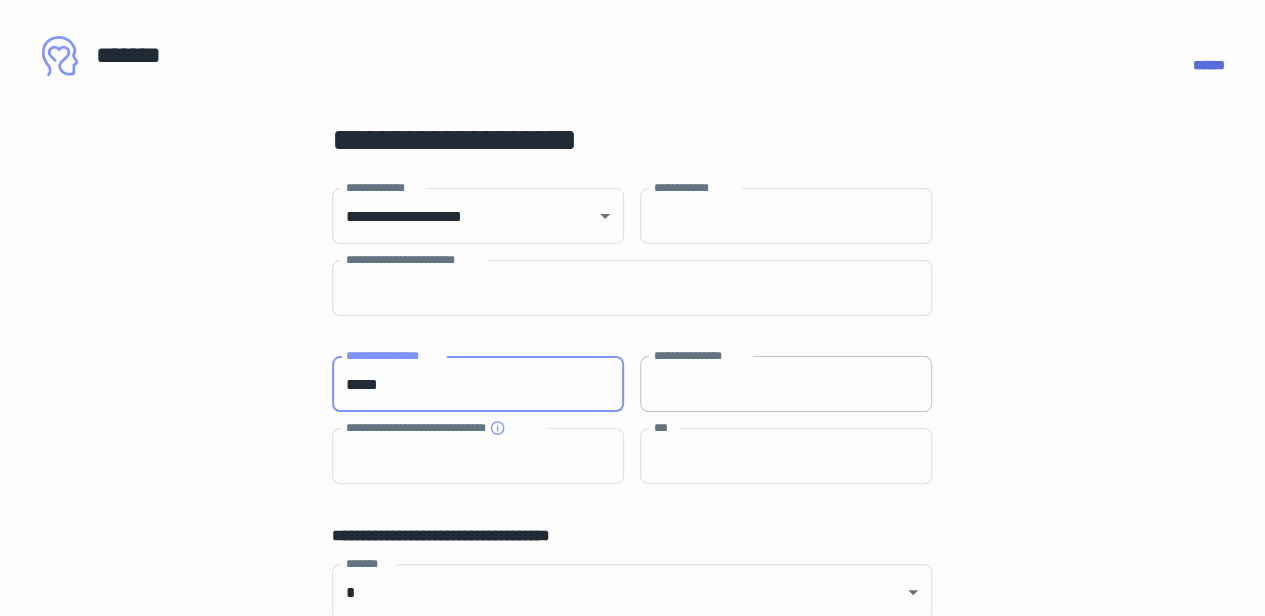 type on "*****" 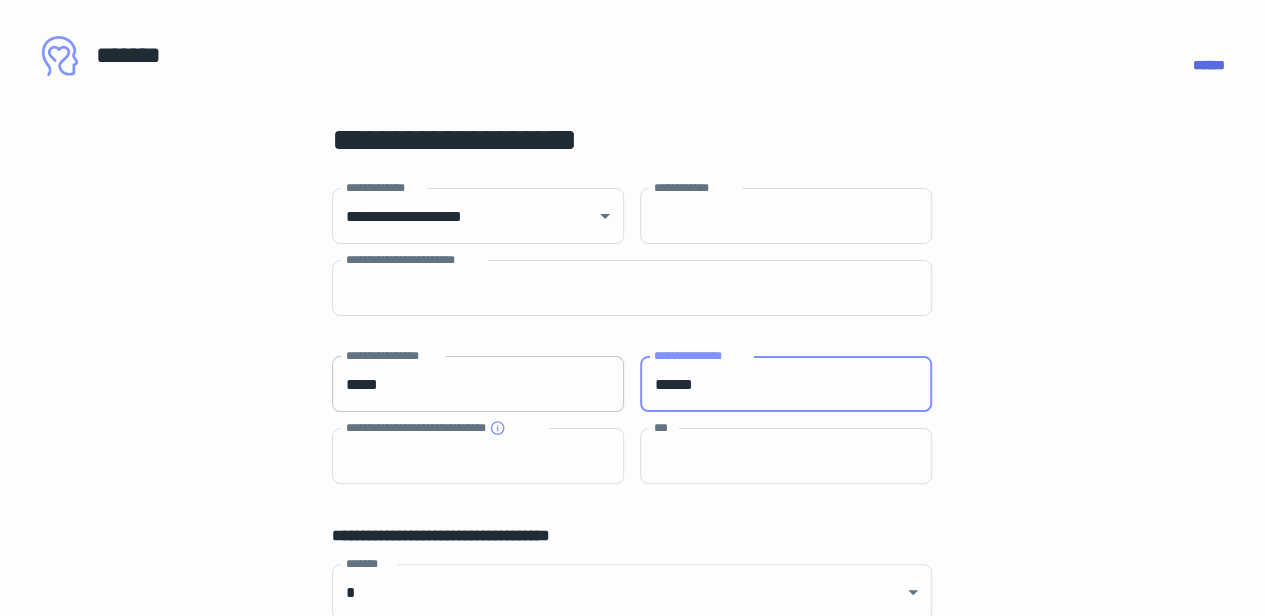 type on "******" 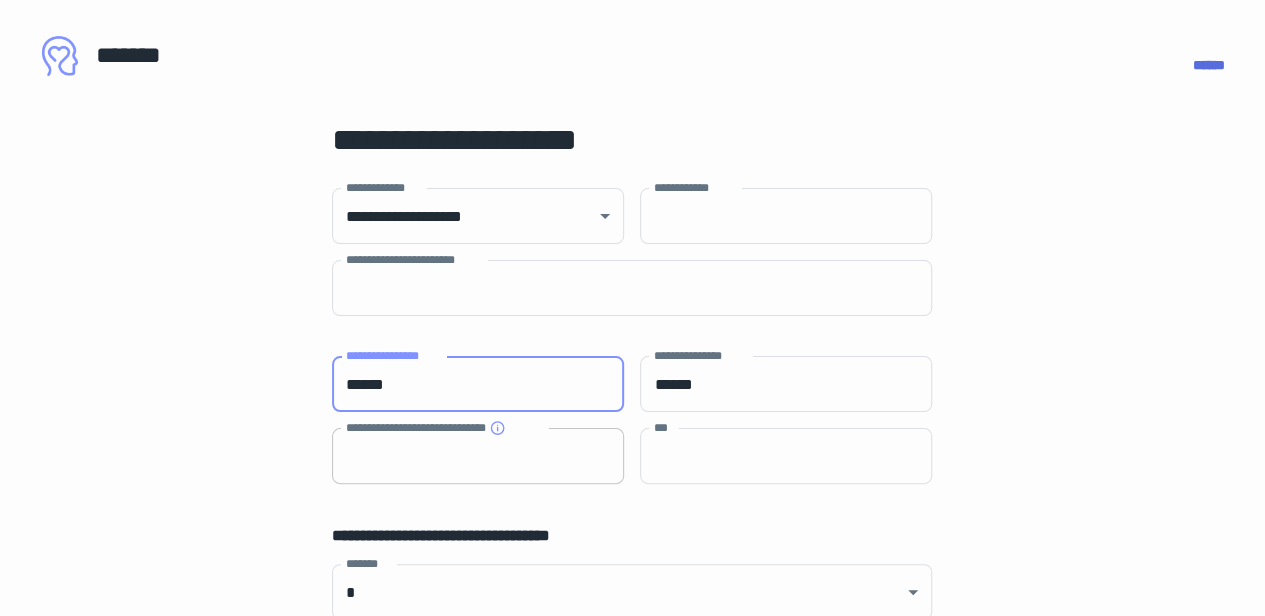 type on "******" 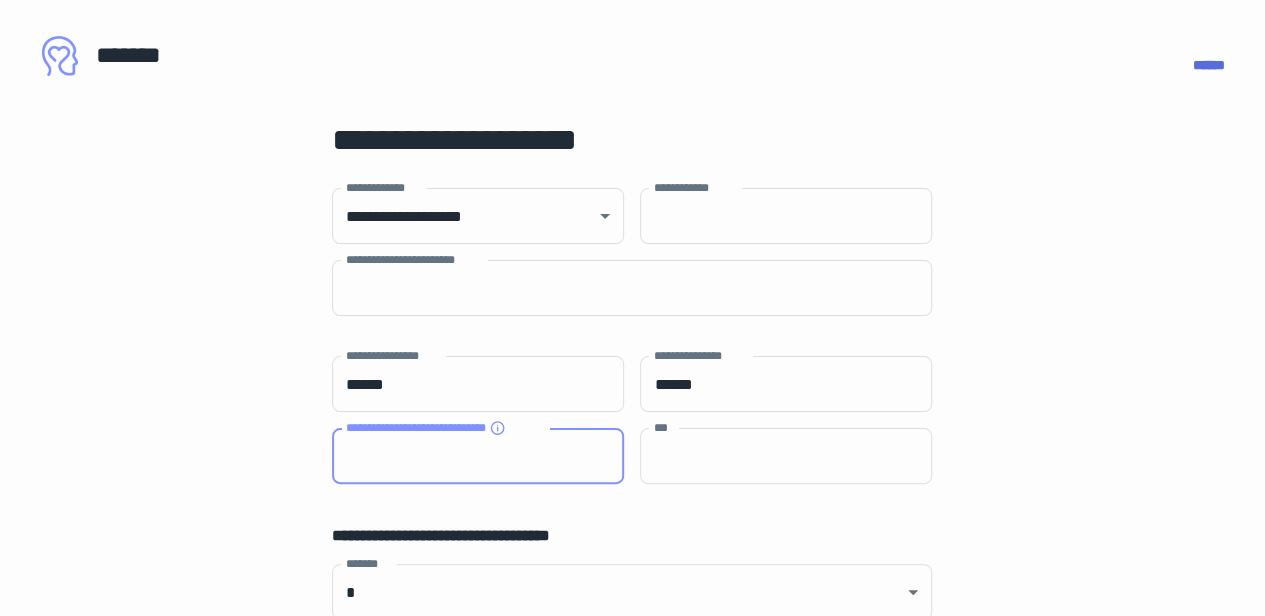 click on "**********" at bounding box center (478, 456) 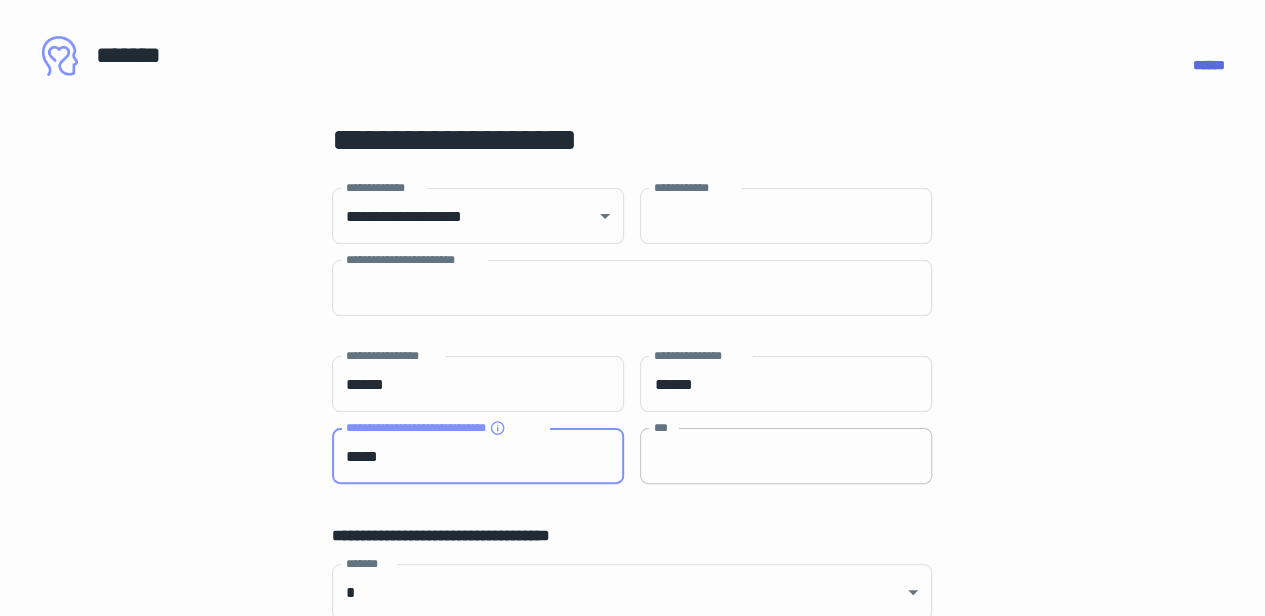 scroll, scrollTop: 100, scrollLeft: 0, axis: vertical 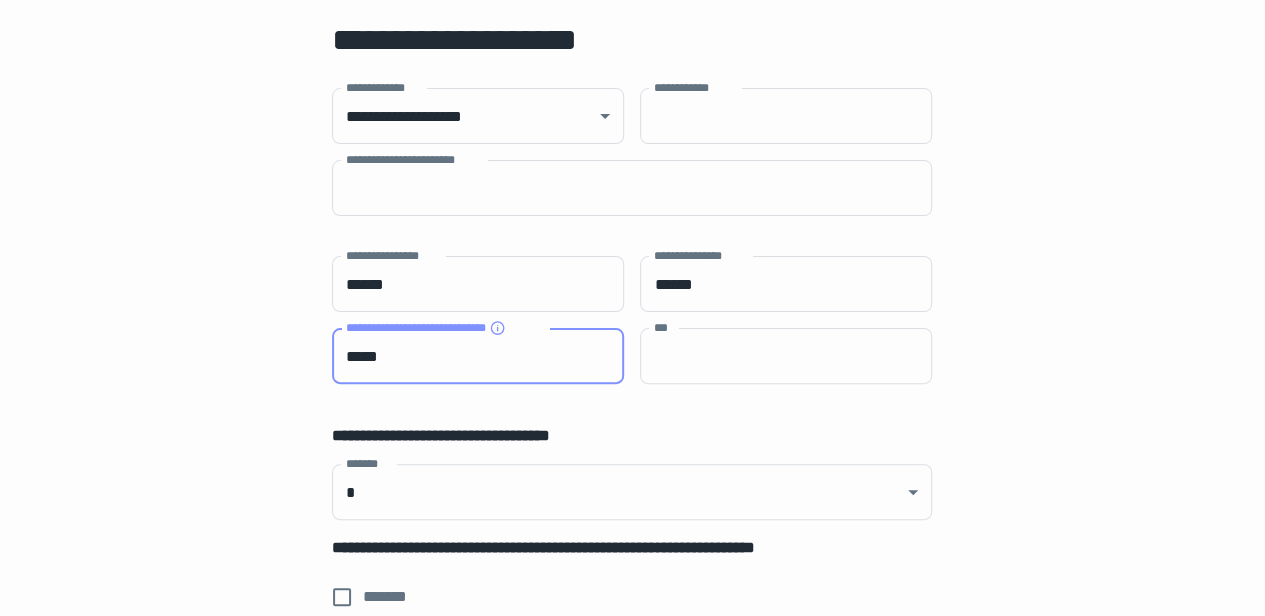 type on "*****" 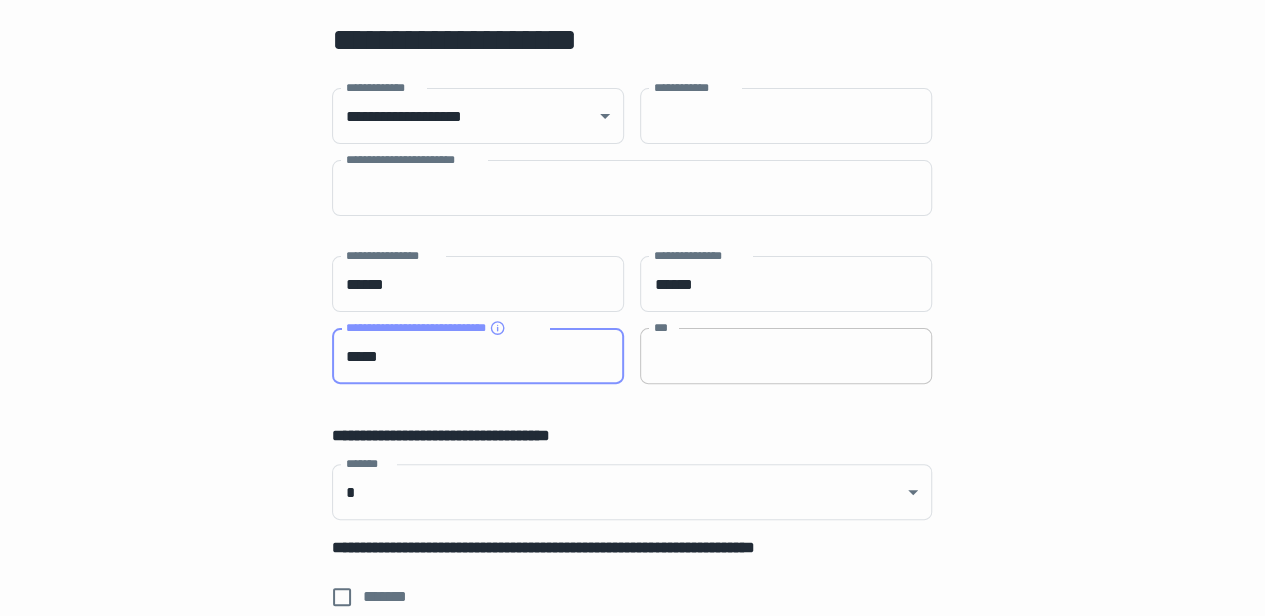 click on "***" at bounding box center (786, 356) 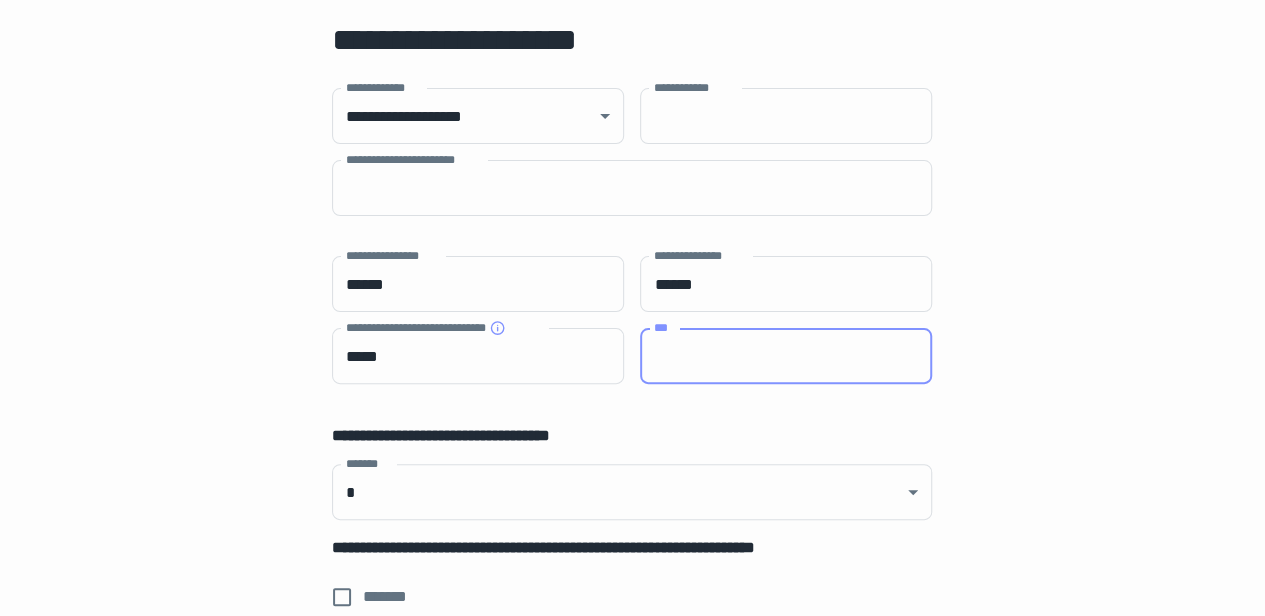 paste on "**********" 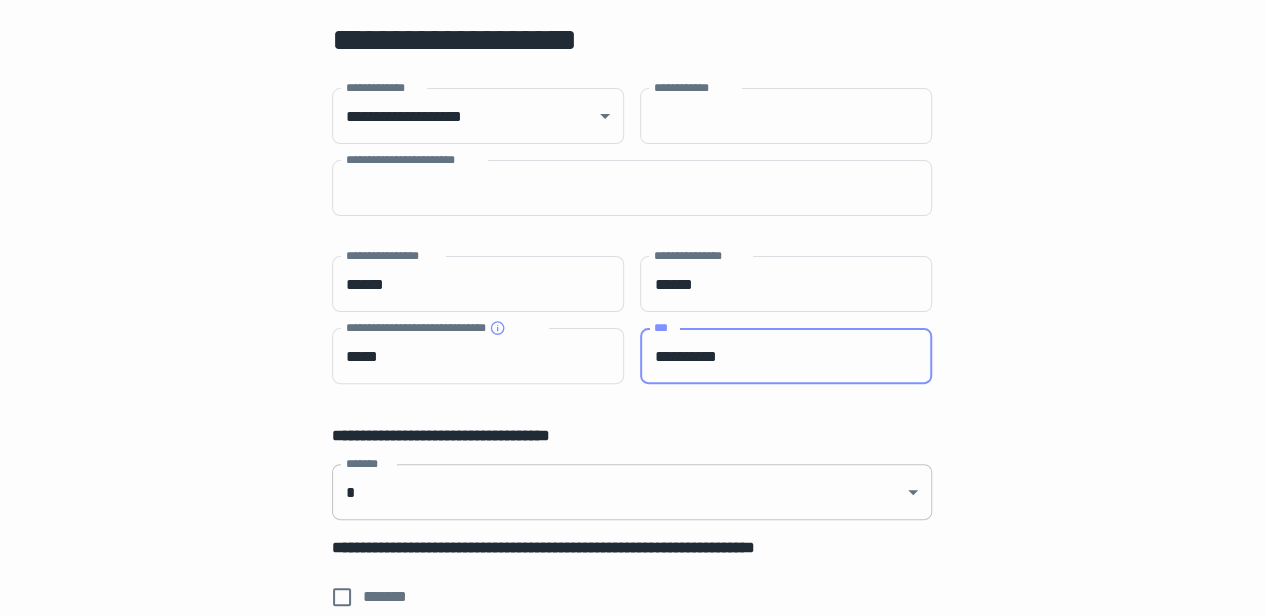 type on "**********" 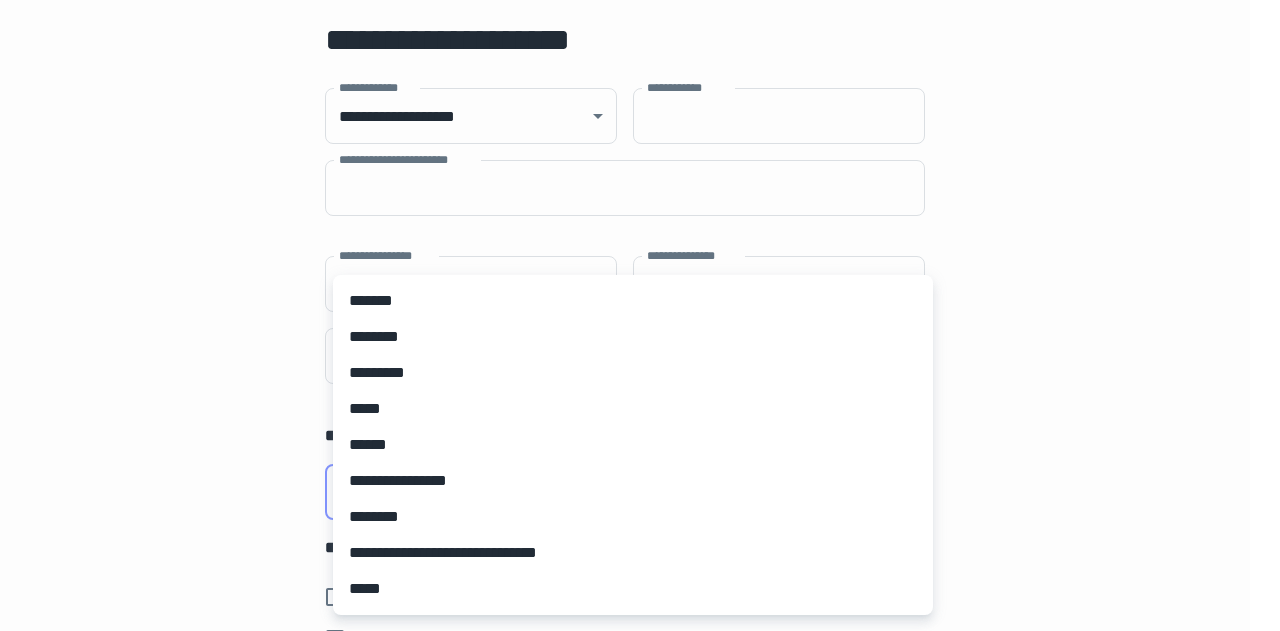 click on "**********" at bounding box center [632, 208] 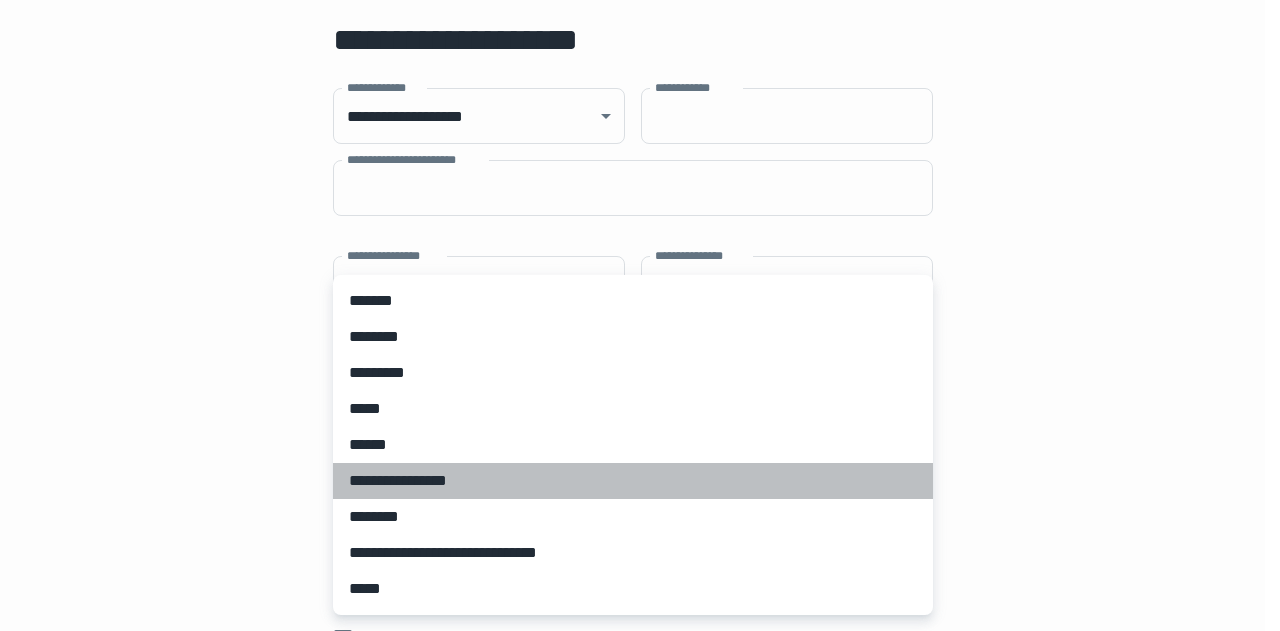 click on "**********" at bounding box center (633, 481) 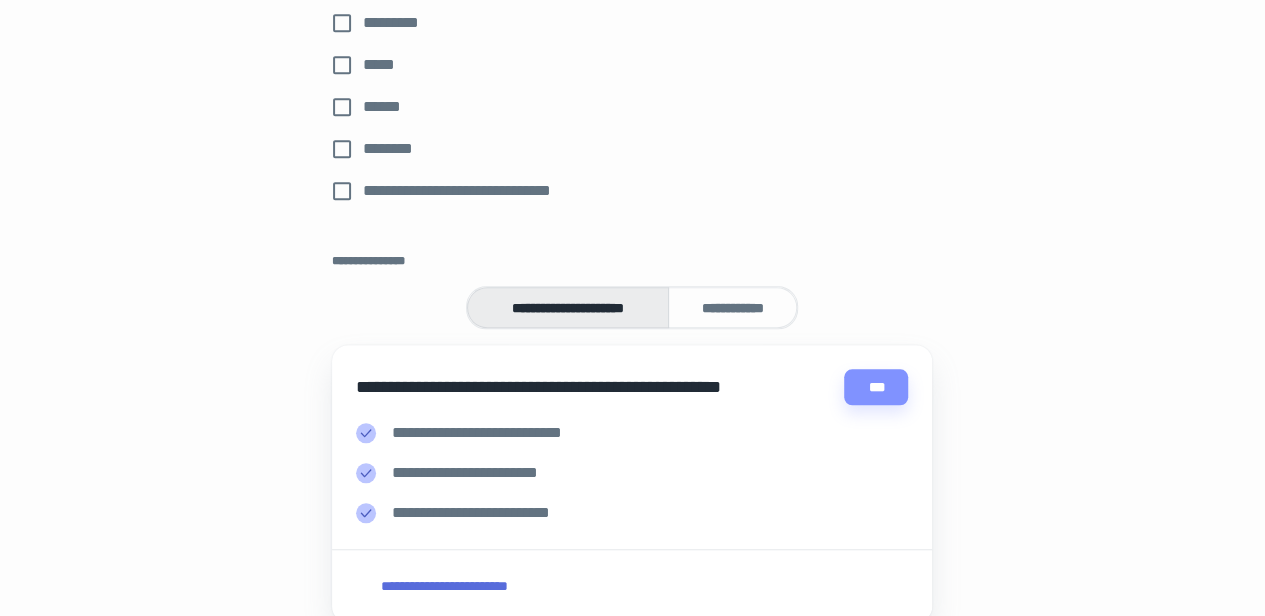 scroll, scrollTop: 800, scrollLeft: 0, axis: vertical 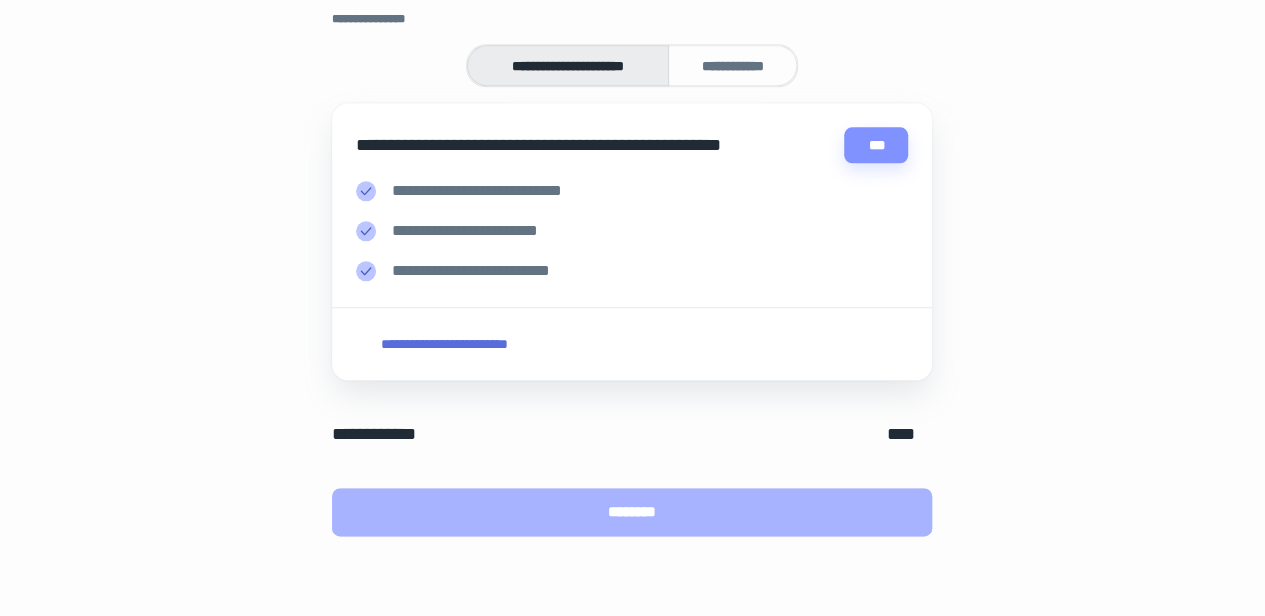 click on "********" at bounding box center (632, 512) 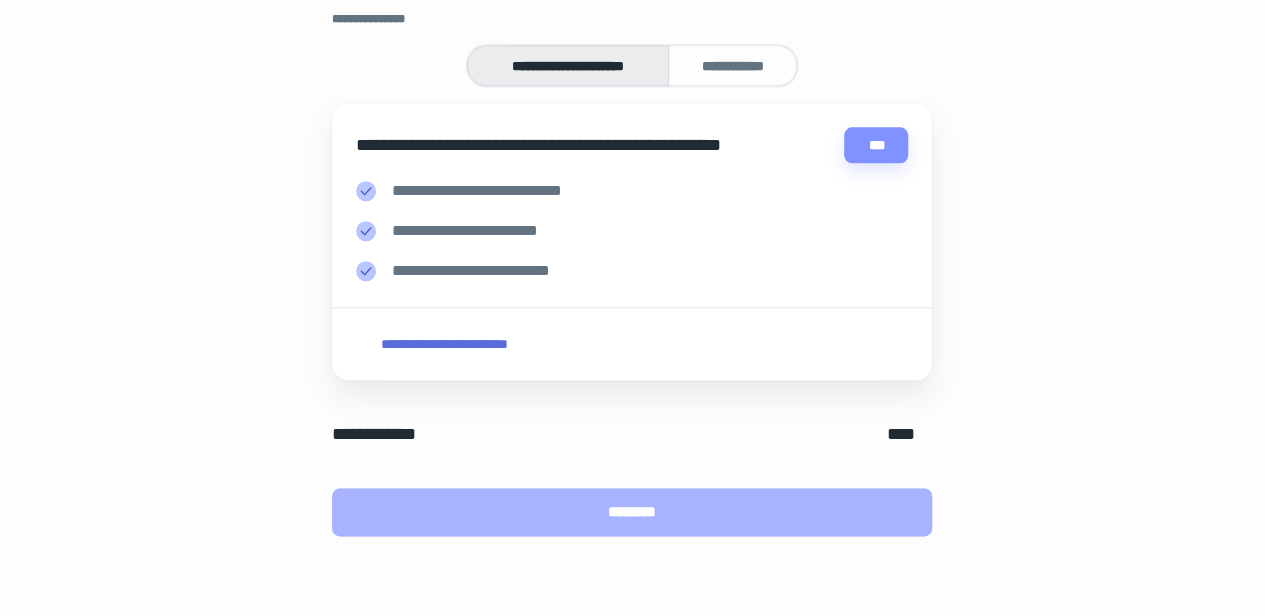 click on "********" at bounding box center (632, 512) 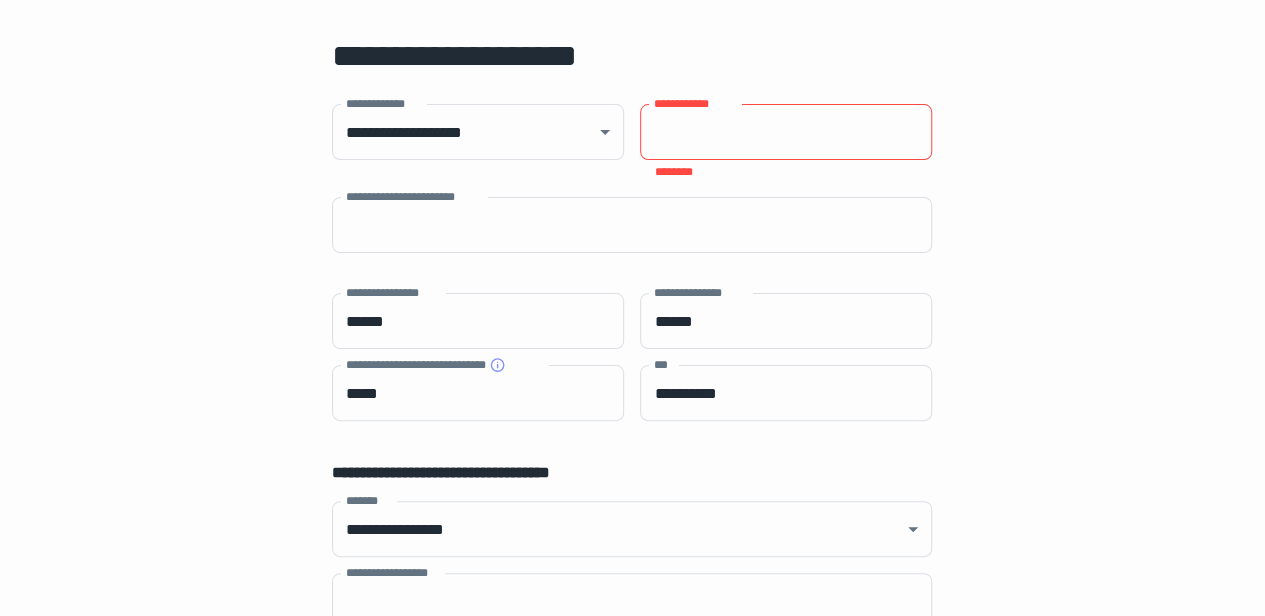 scroll, scrollTop: 0, scrollLeft: 0, axis: both 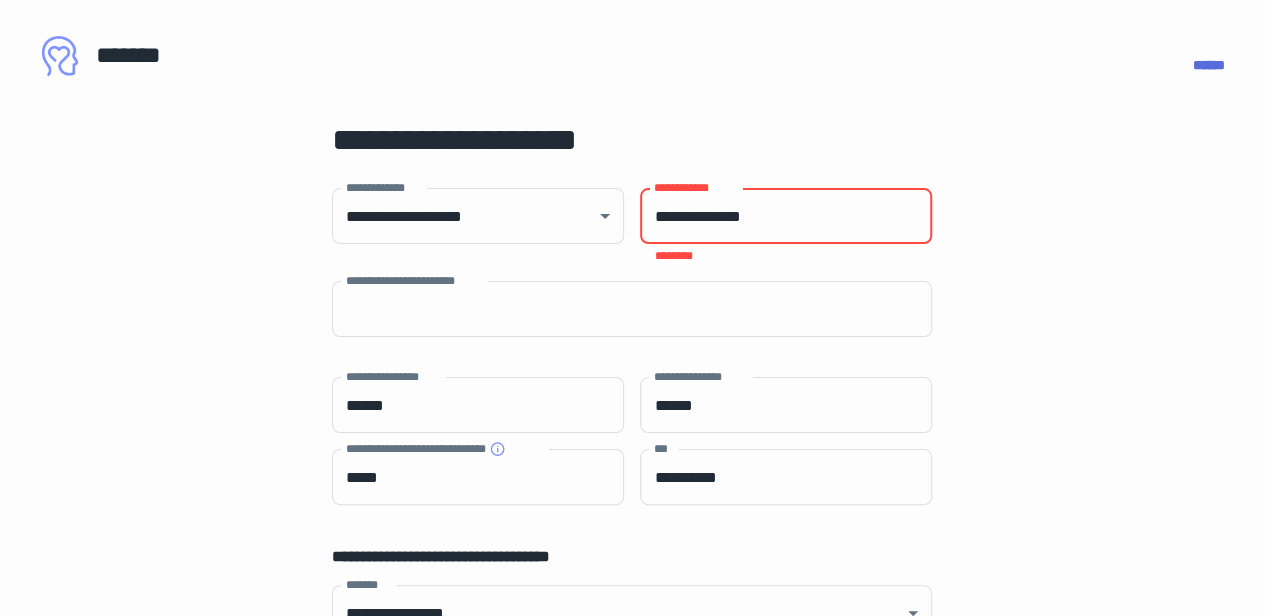 click on "**********" at bounding box center [786, 216] 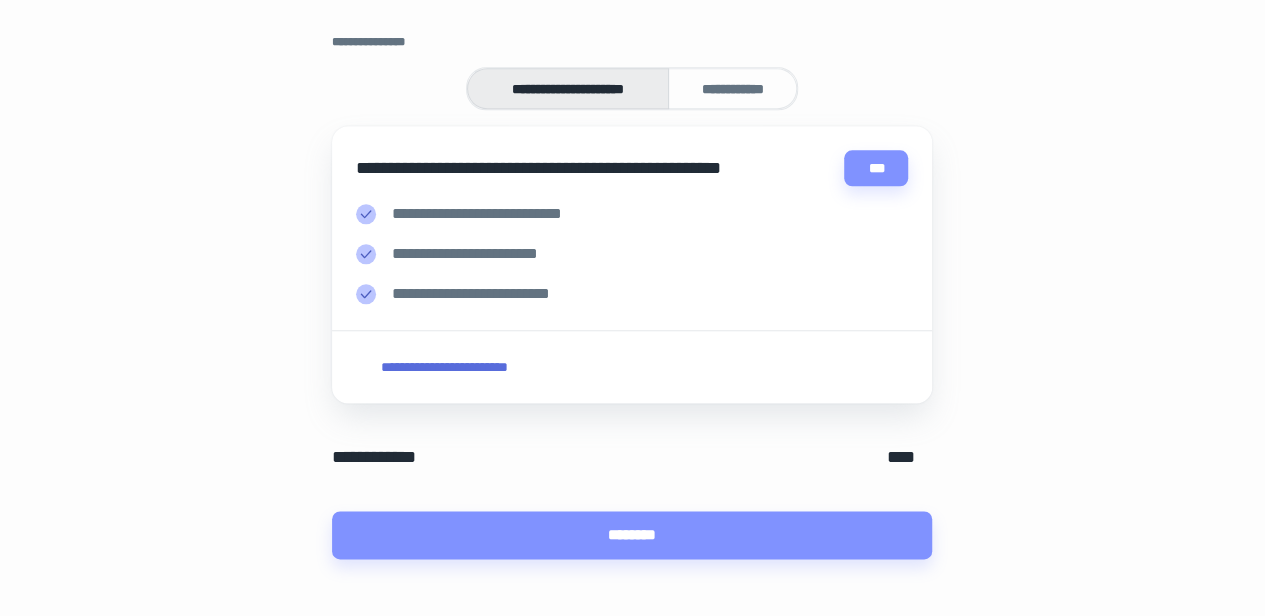 scroll, scrollTop: 1072, scrollLeft: 0, axis: vertical 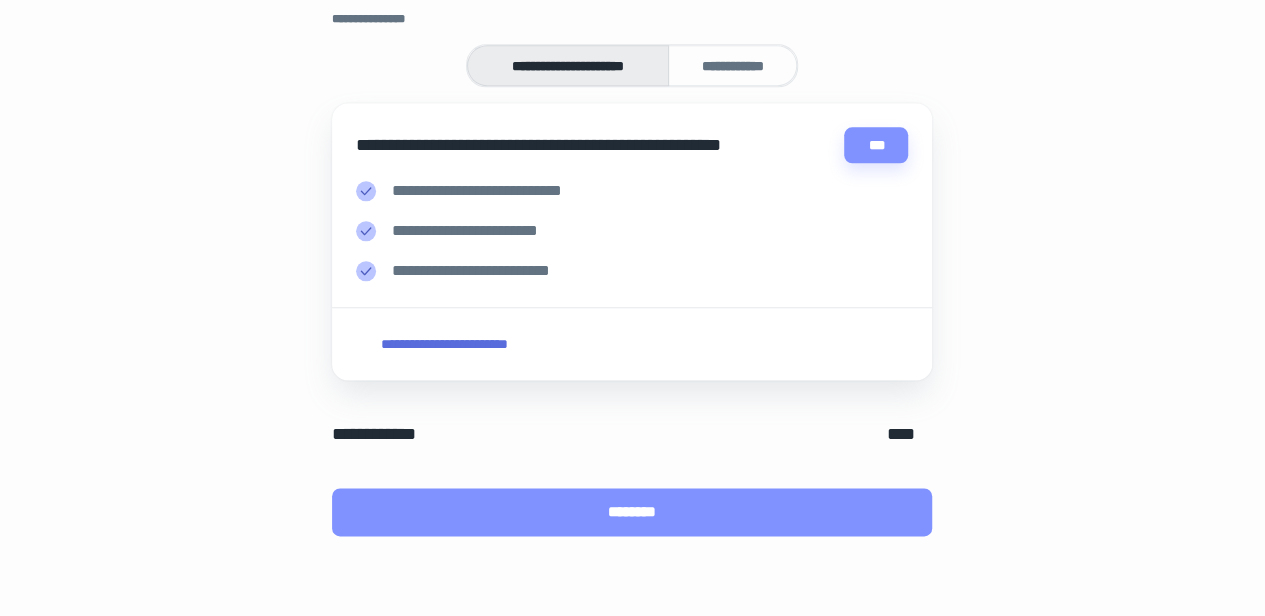 type on "**********" 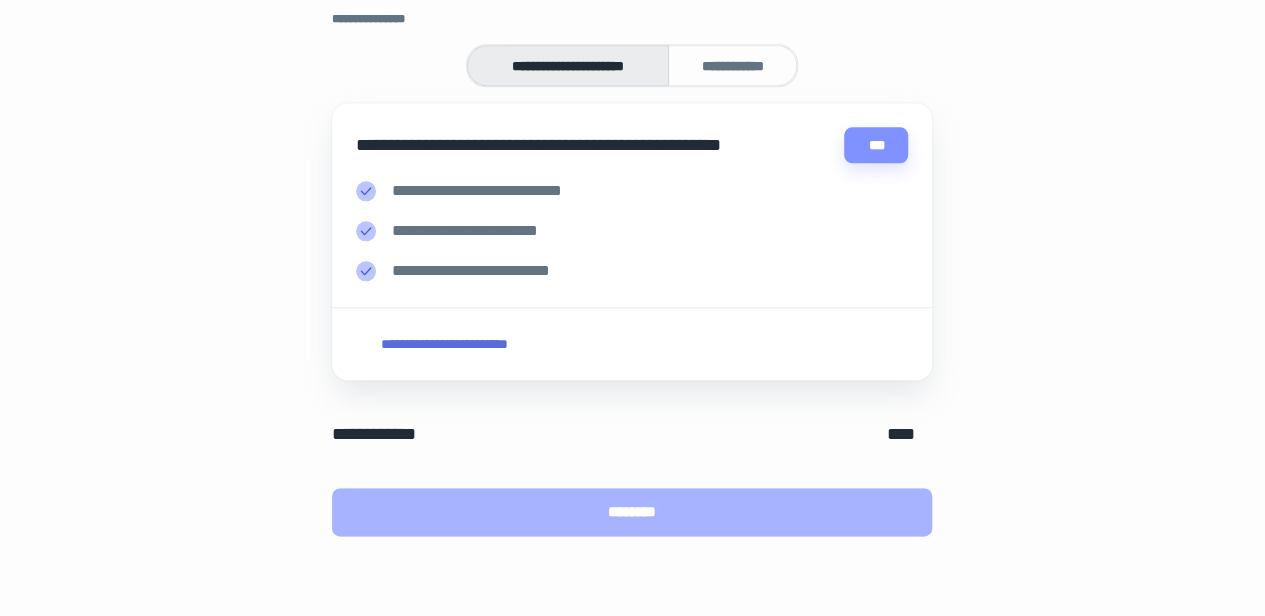click on "********" at bounding box center (632, 512) 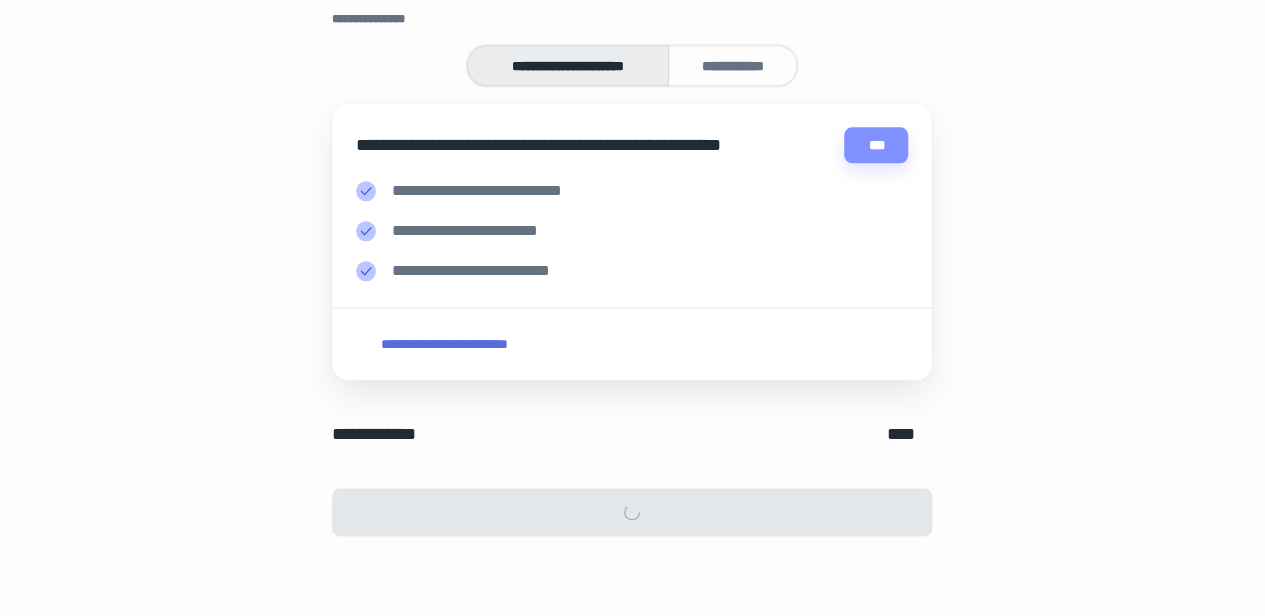 scroll, scrollTop: 0, scrollLeft: 0, axis: both 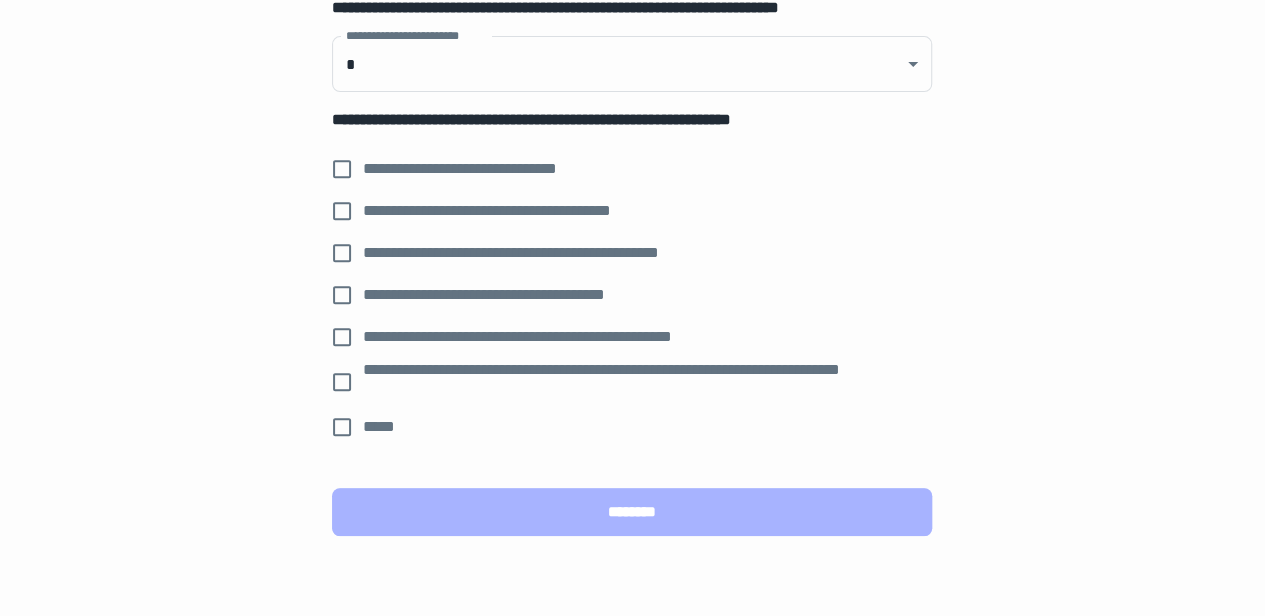 click on "********" at bounding box center [632, 512] 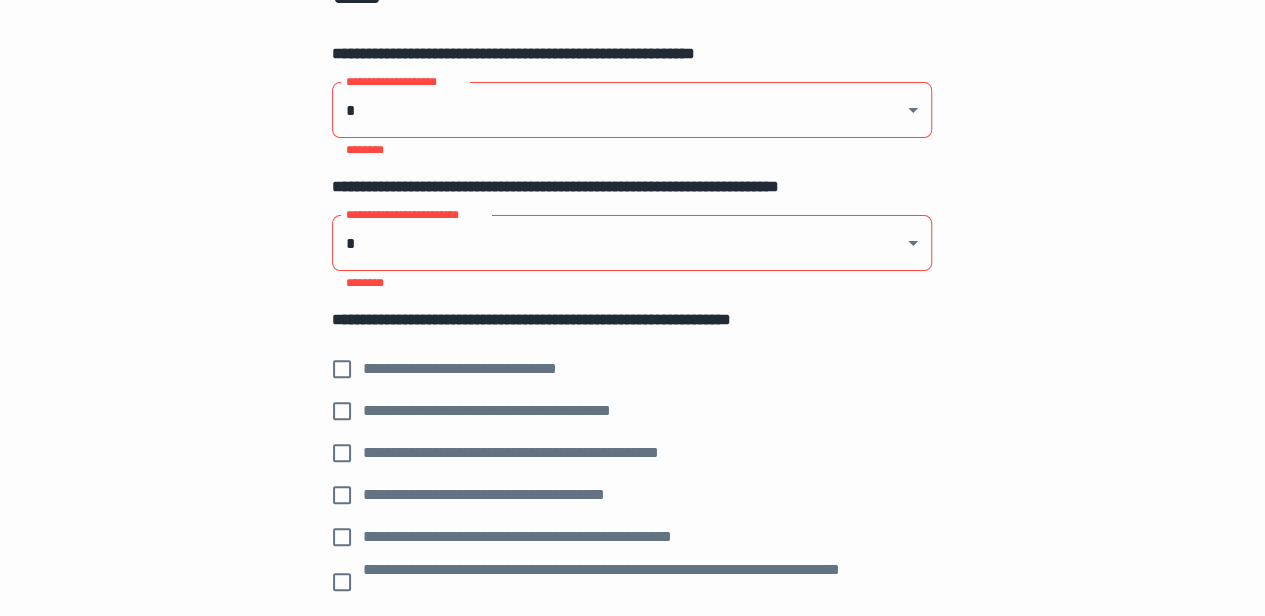 scroll, scrollTop: 73, scrollLeft: 0, axis: vertical 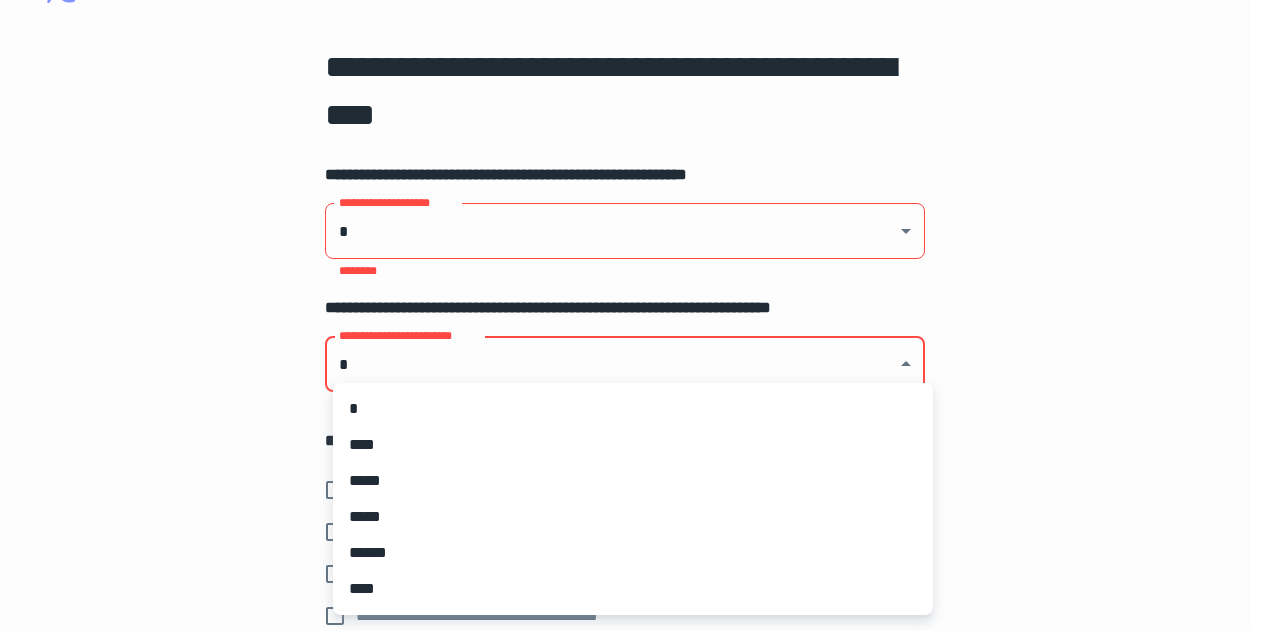 click on "**********" at bounding box center [632, 235] 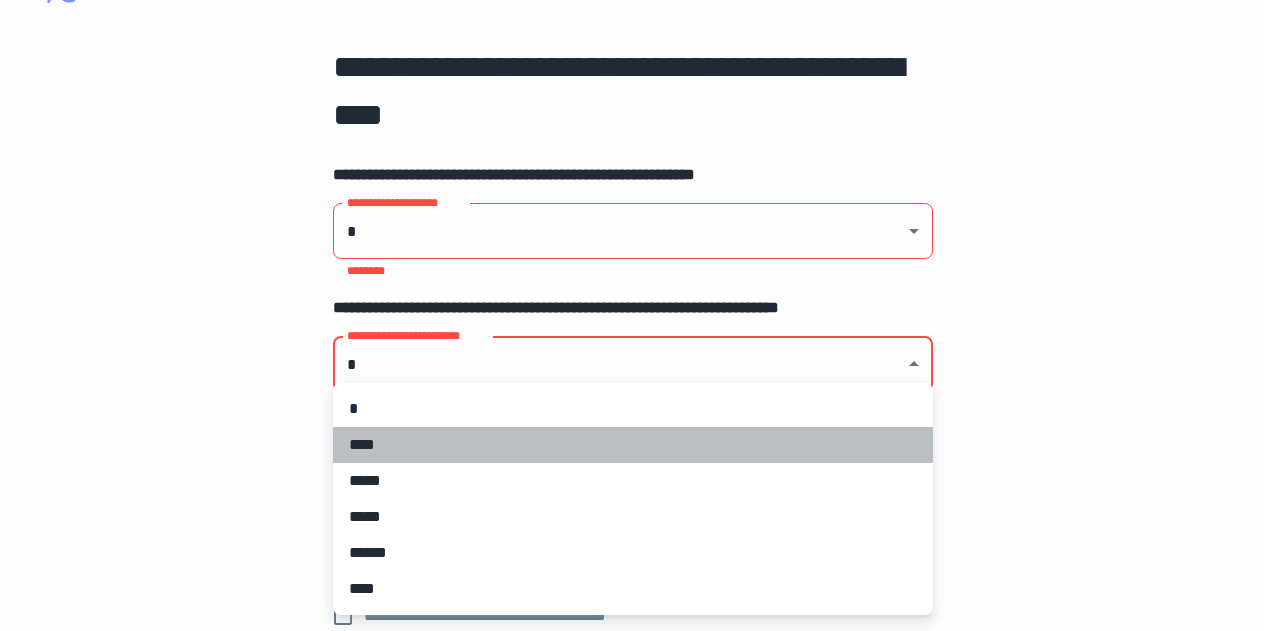 click on "****" at bounding box center (633, 445) 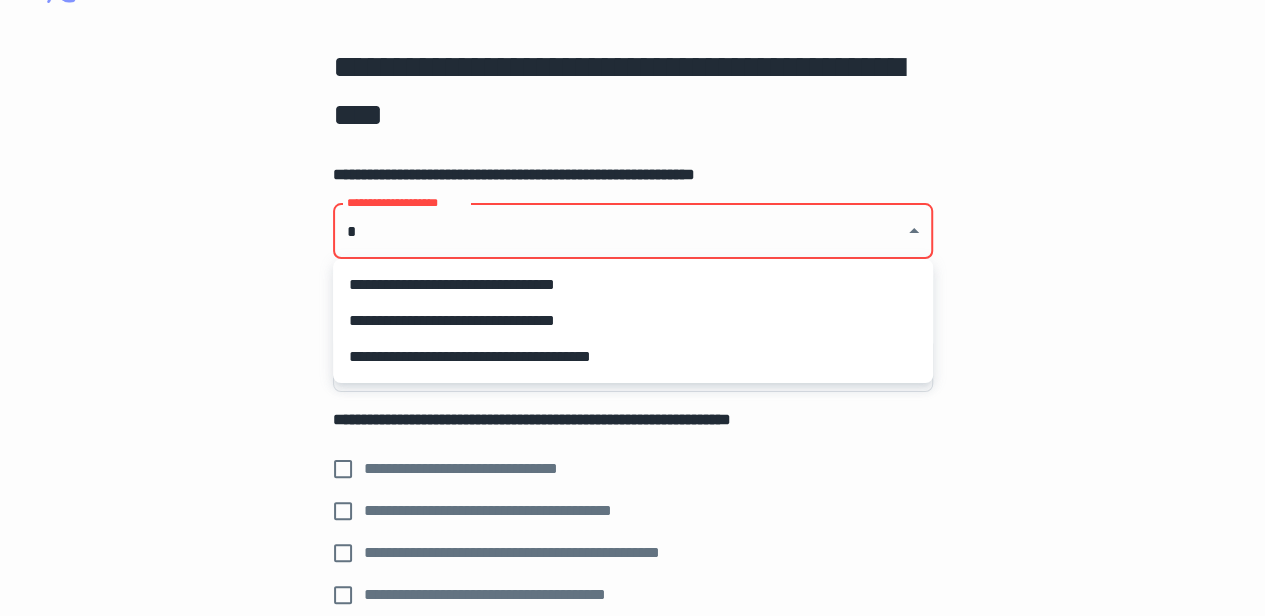 click on "**********" at bounding box center (640, 242) 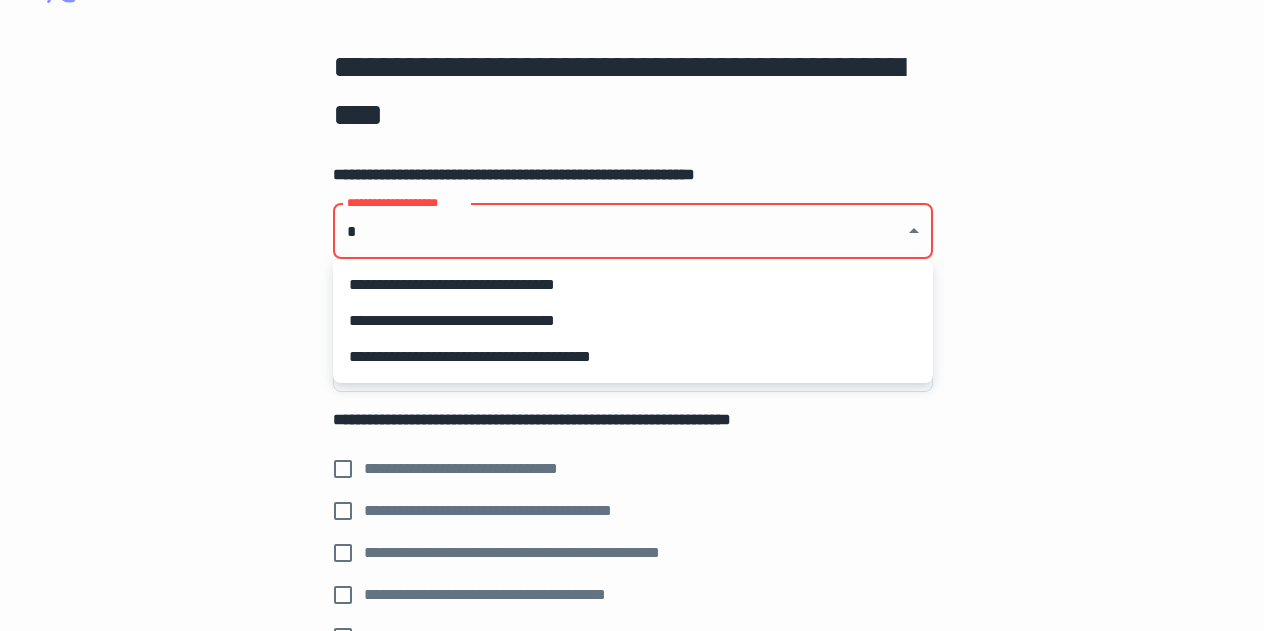 click on "**********" at bounding box center [633, 357] 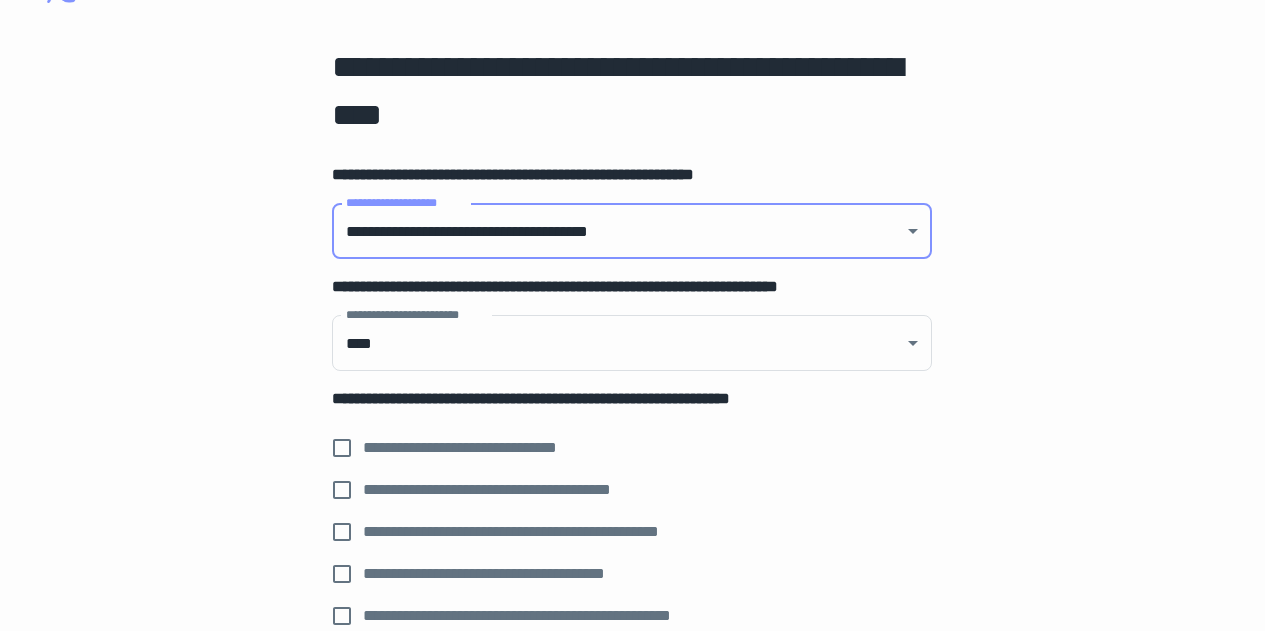 click on "**********" at bounding box center [632, 235] 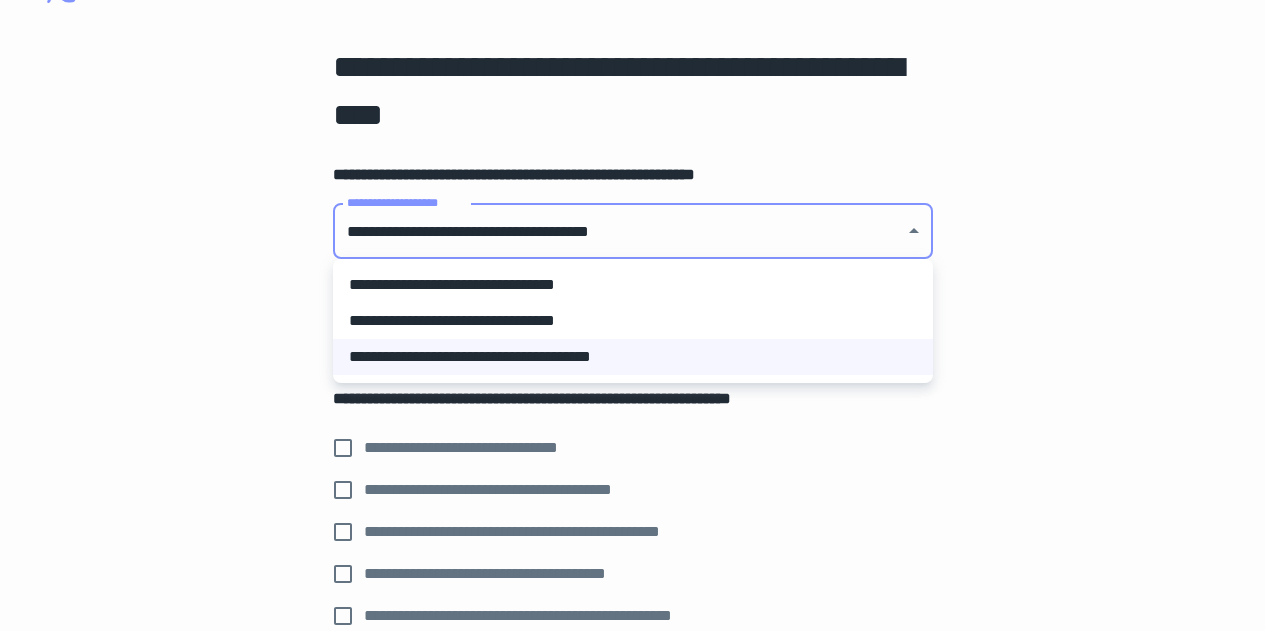 click at bounding box center [640, 315] 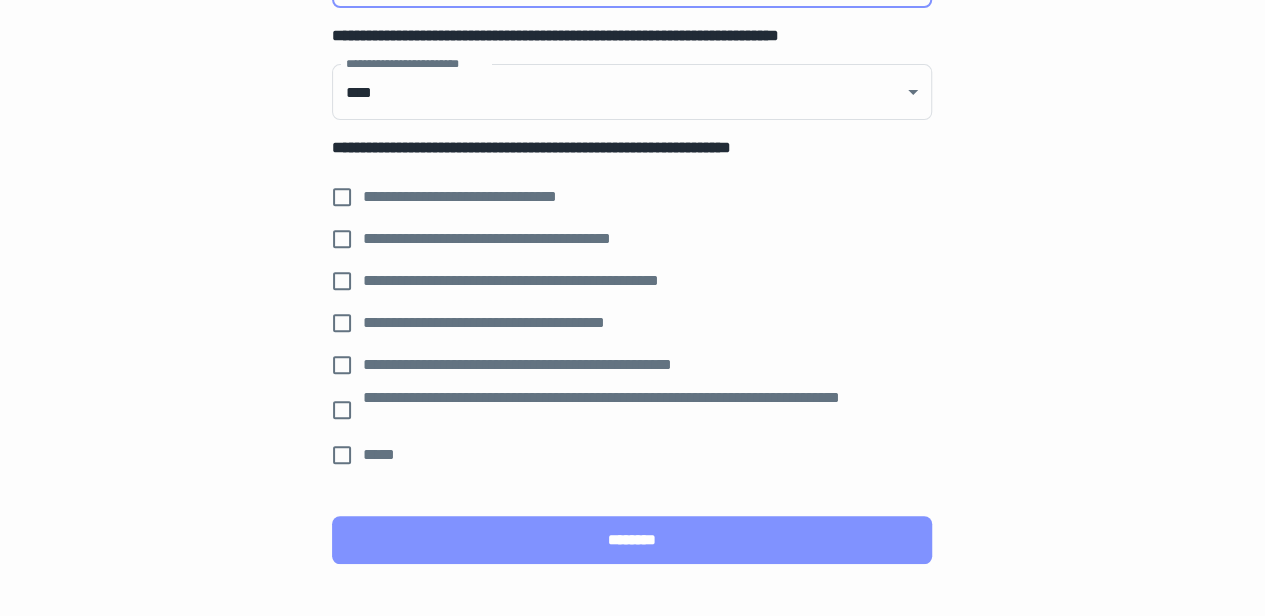 scroll, scrollTop: 352, scrollLeft: 0, axis: vertical 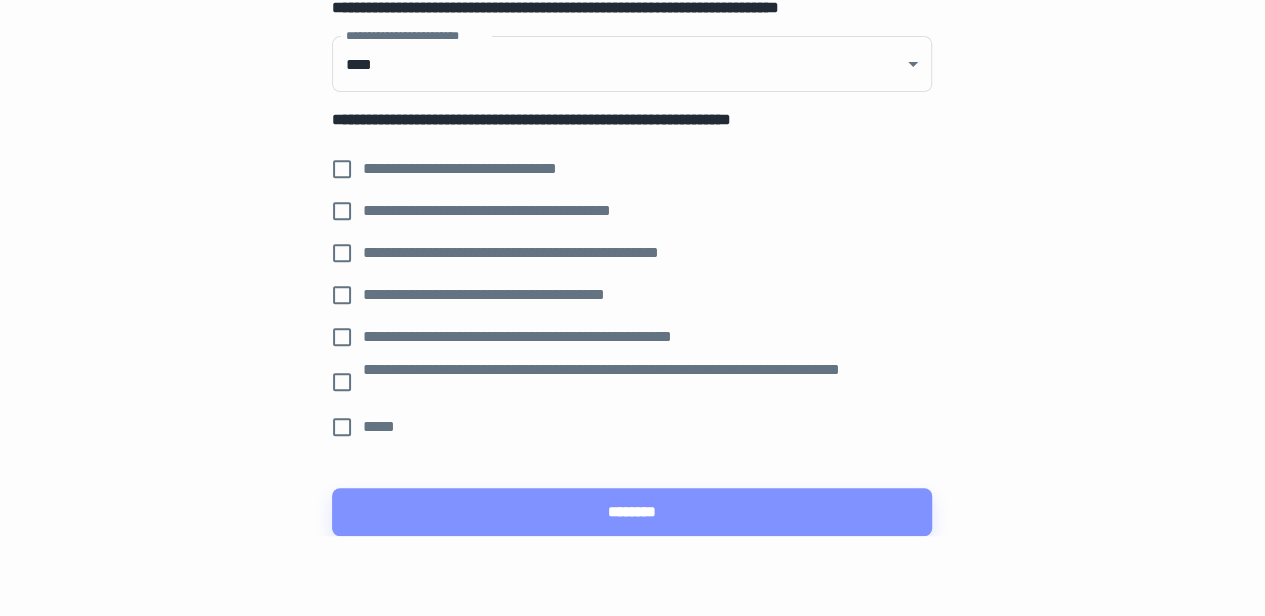 click on "********" at bounding box center (632, 512) 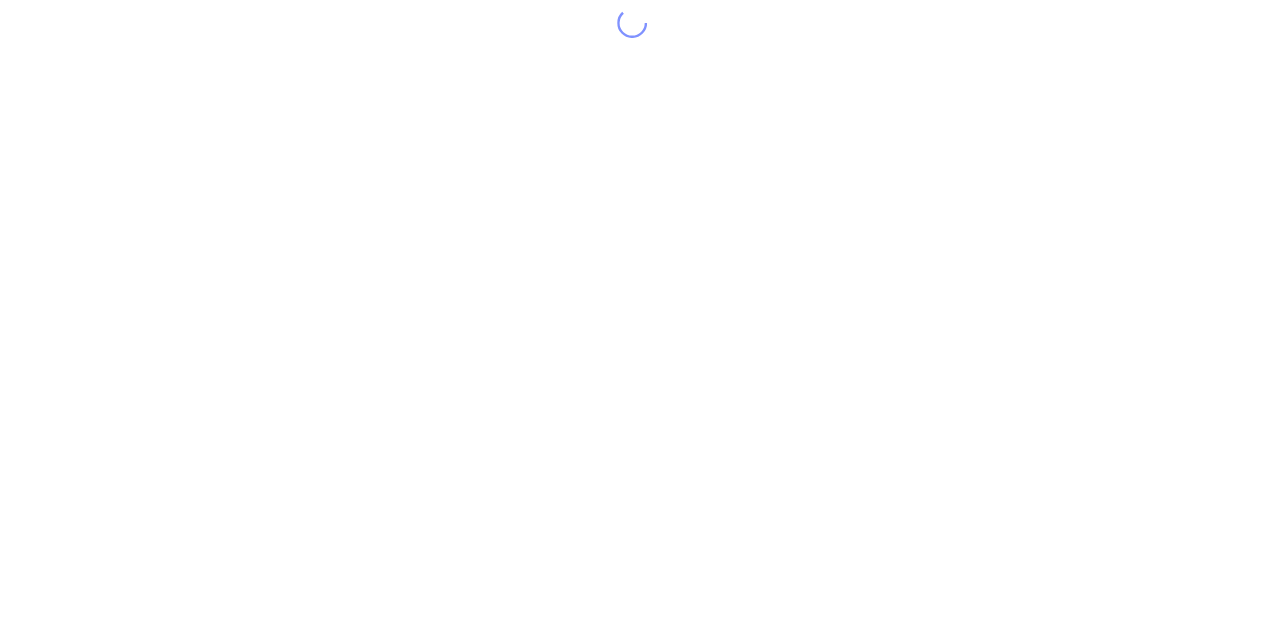 scroll, scrollTop: 0, scrollLeft: 0, axis: both 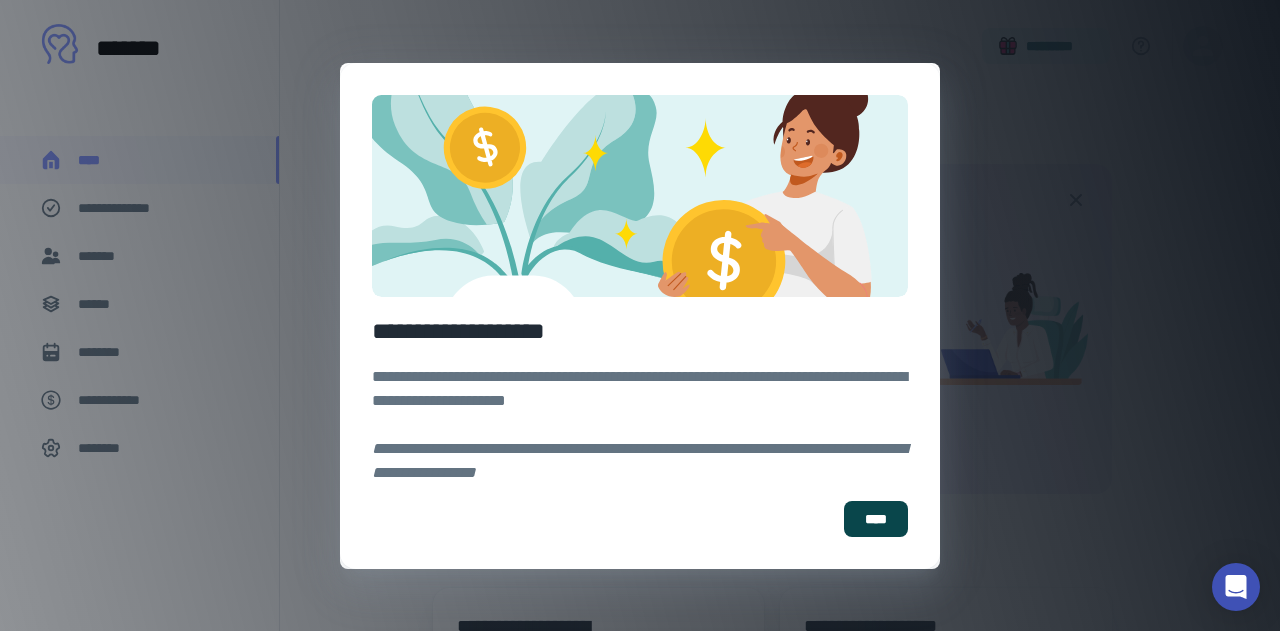 click on "****" at bounding box center [876, 519] 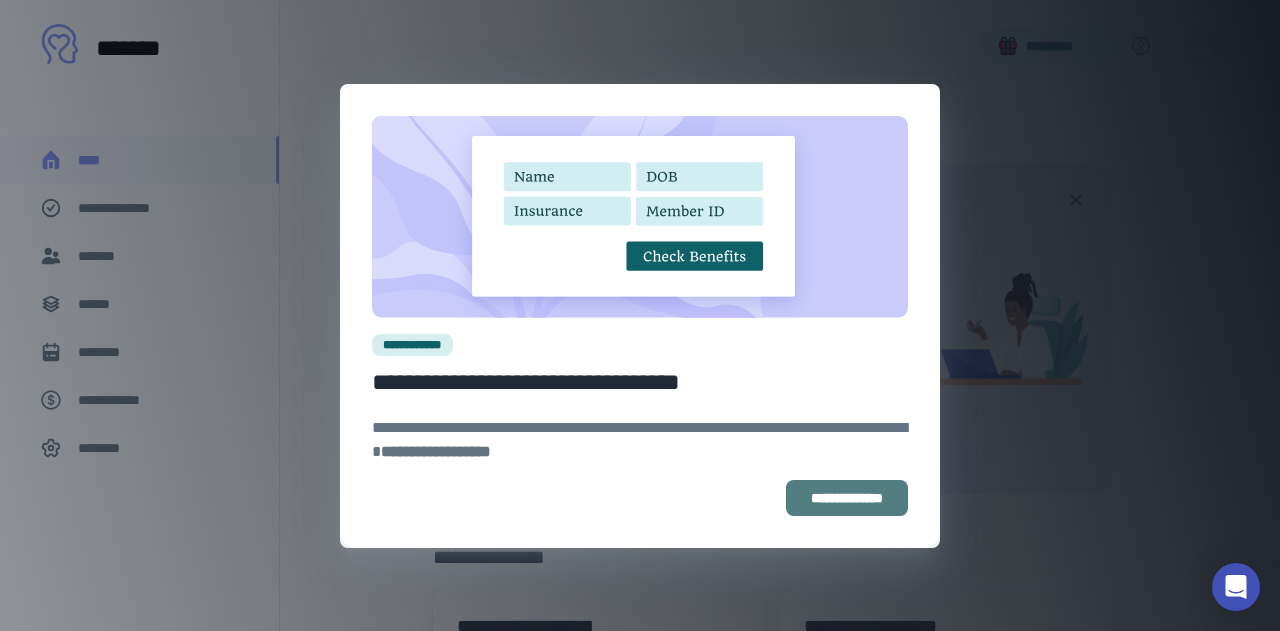 click on "**********" at bounding box center [847, 498] 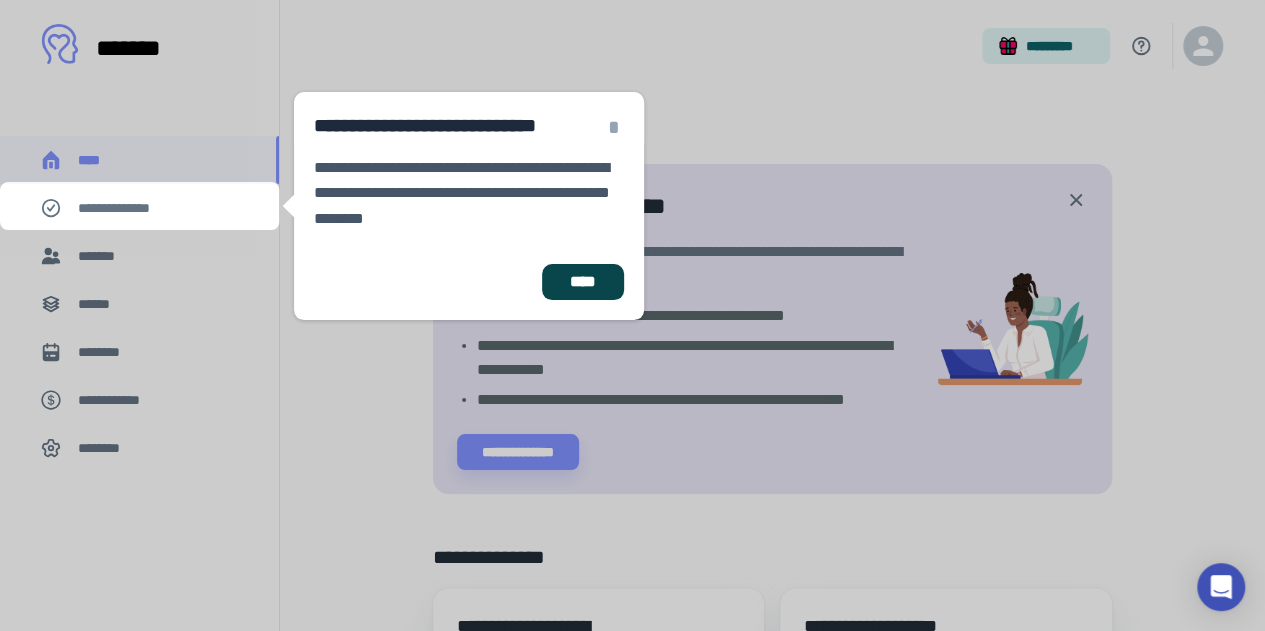 click on "****" at bounding box center (583, 282) 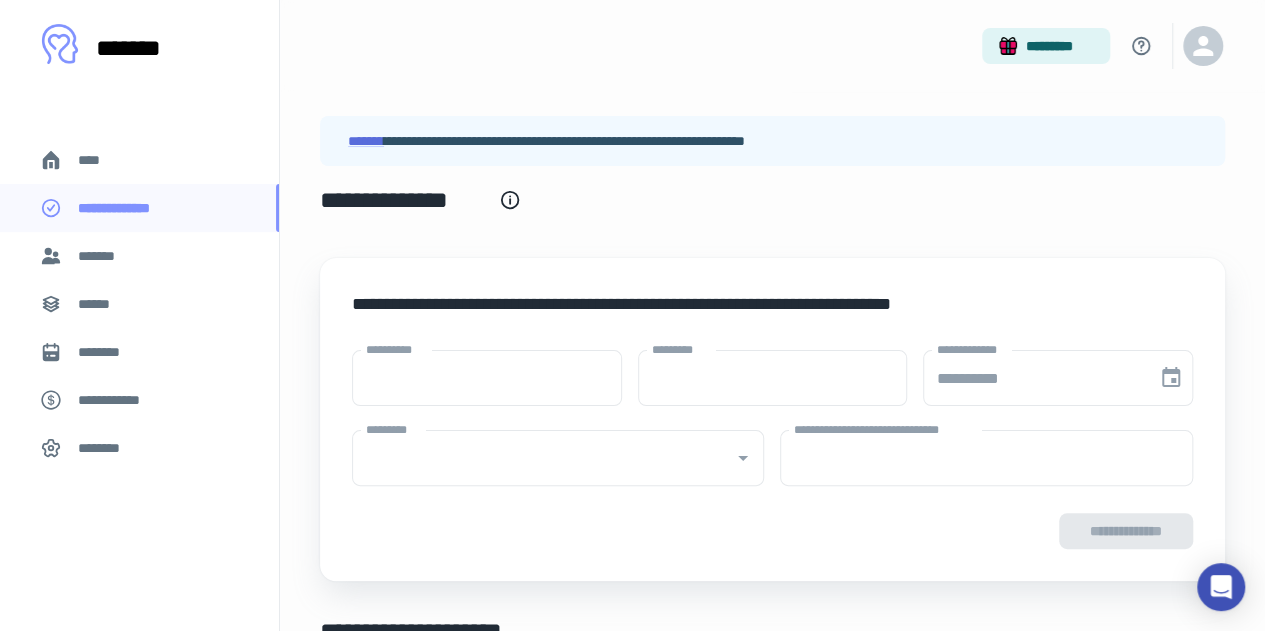 type on "****" 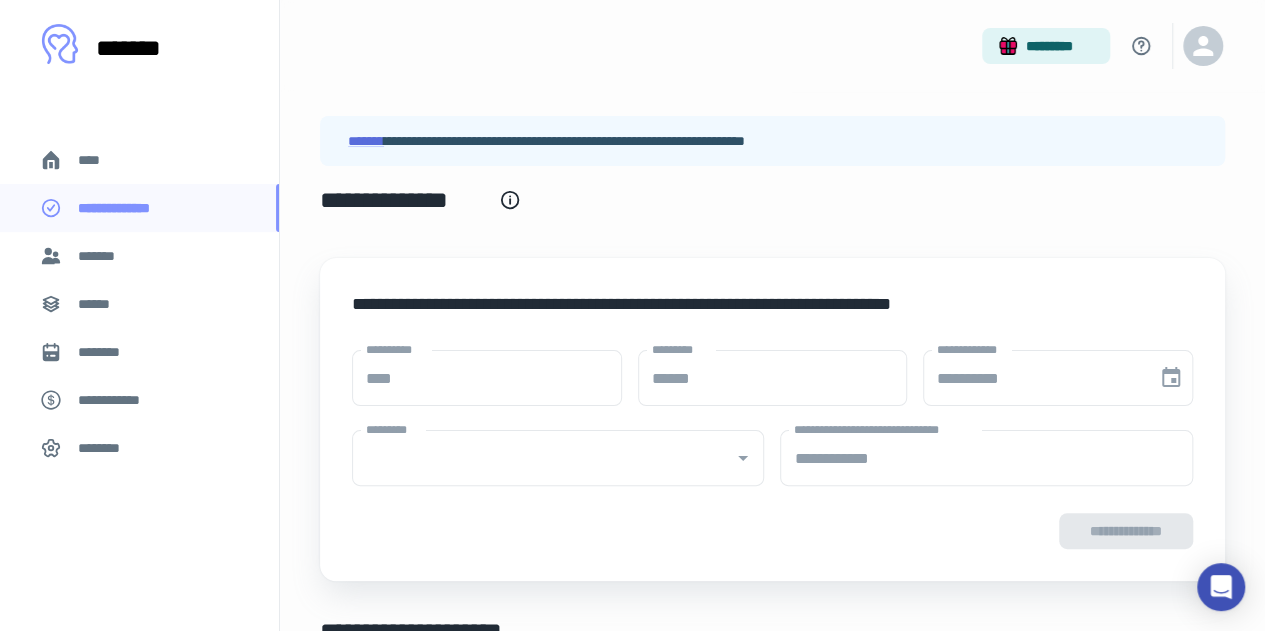 type on "**********" 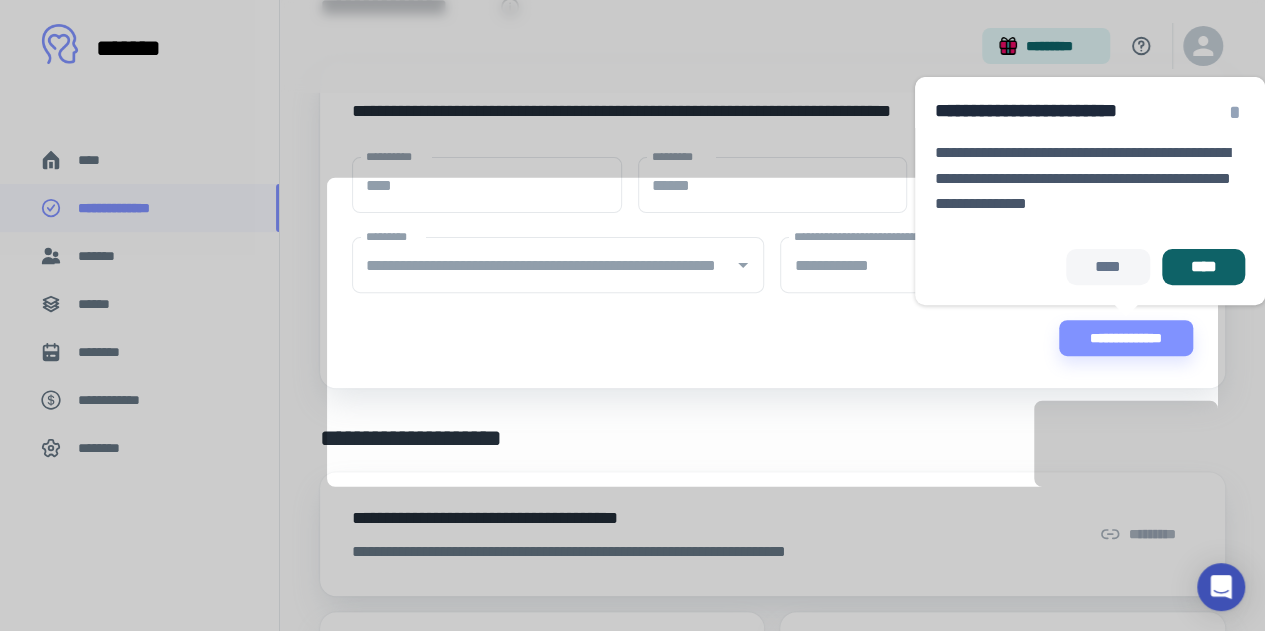 scroll, scrollTop: 215, scrollLeft: 0, axis: vertical 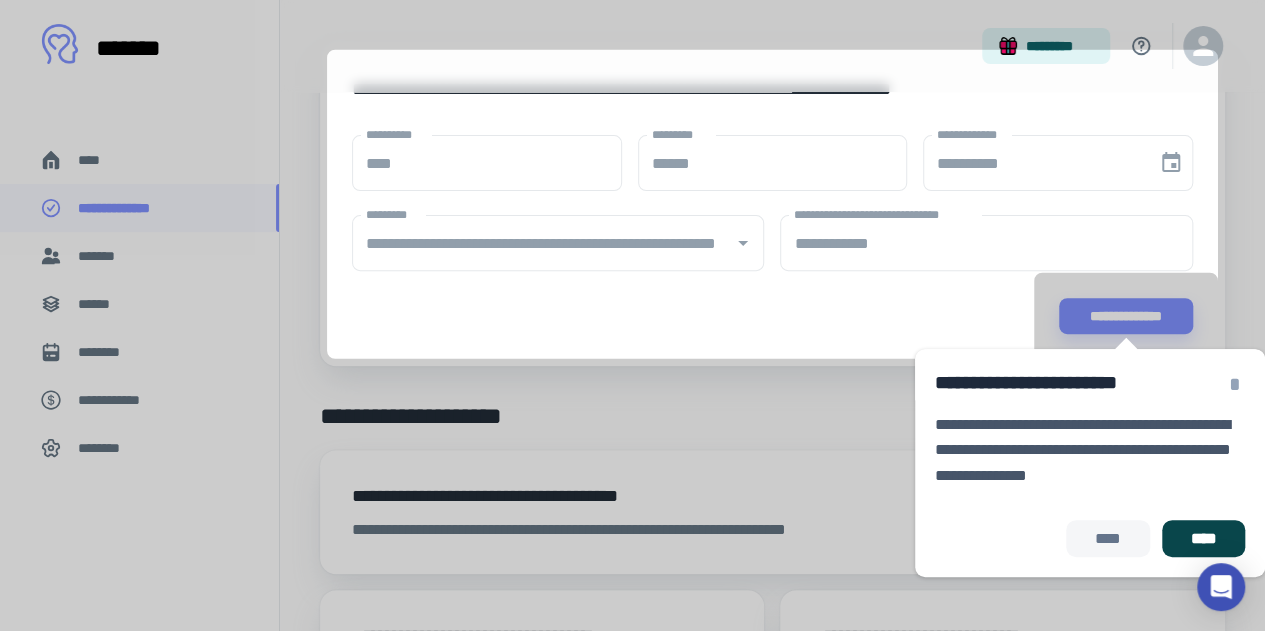 click on "****" at bounding box center (1203, 538) 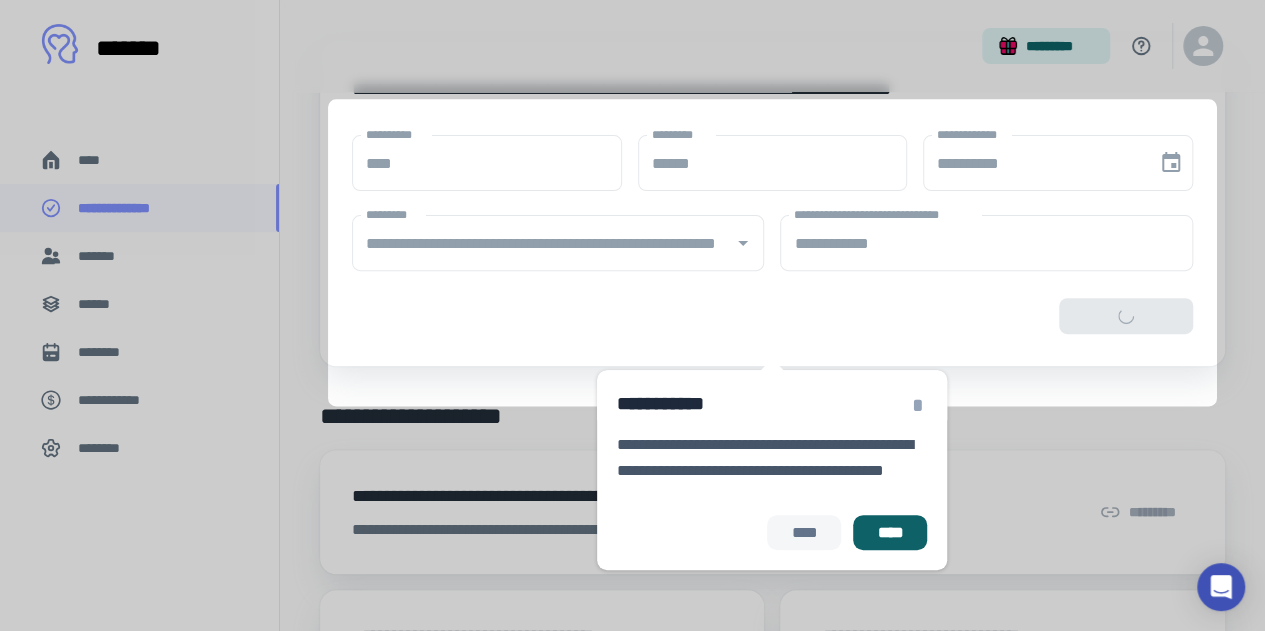 scroll, scrollTop: 104, scrollLeft: 0, axis: vertical 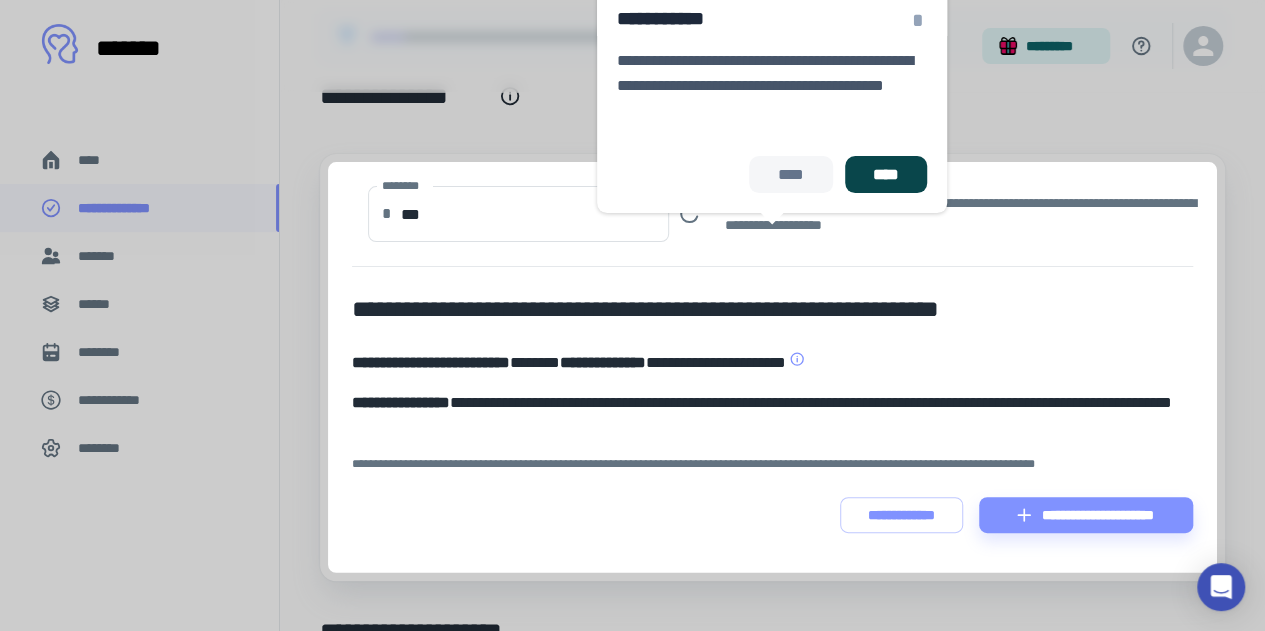 click on "****" at bounding box center [886, 174] 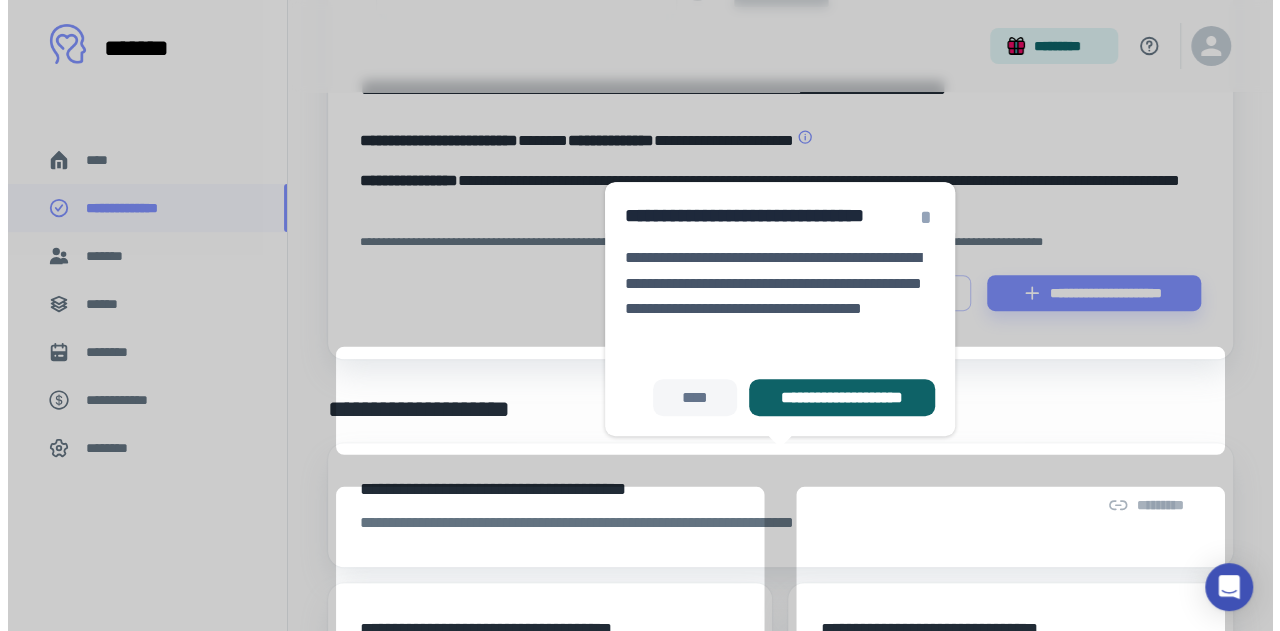 scroll, scrollTop: 515, scrollLeft: 0, axis: vertical 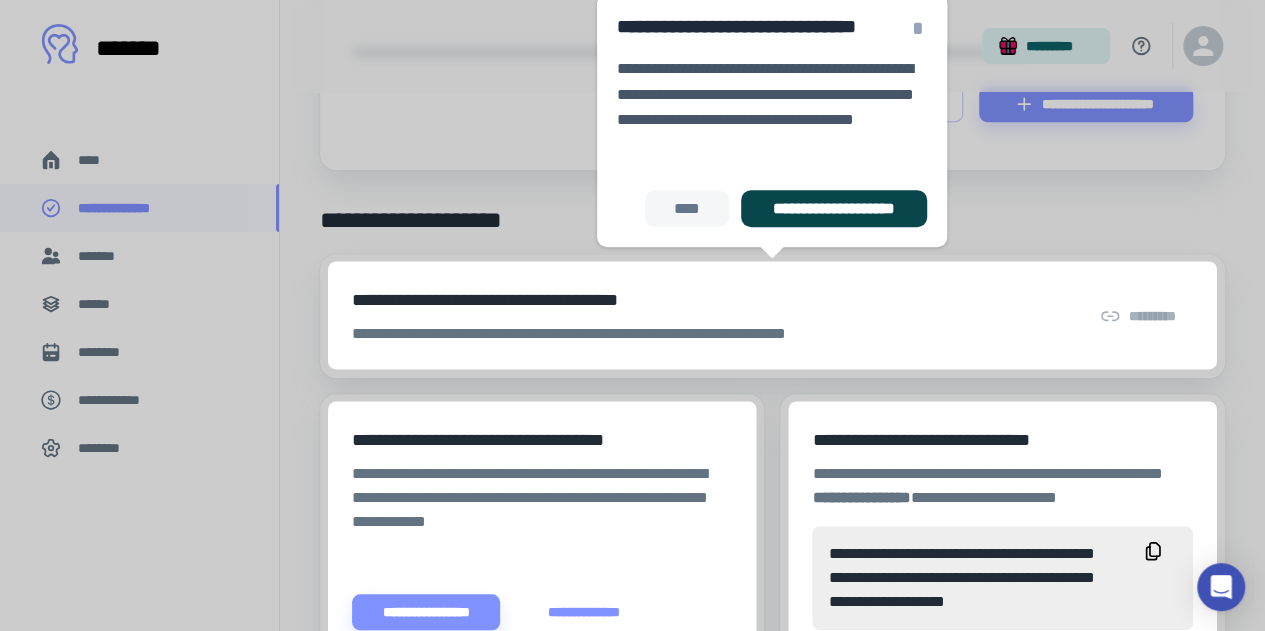 click on "**********" at bounding box center [834, 208] 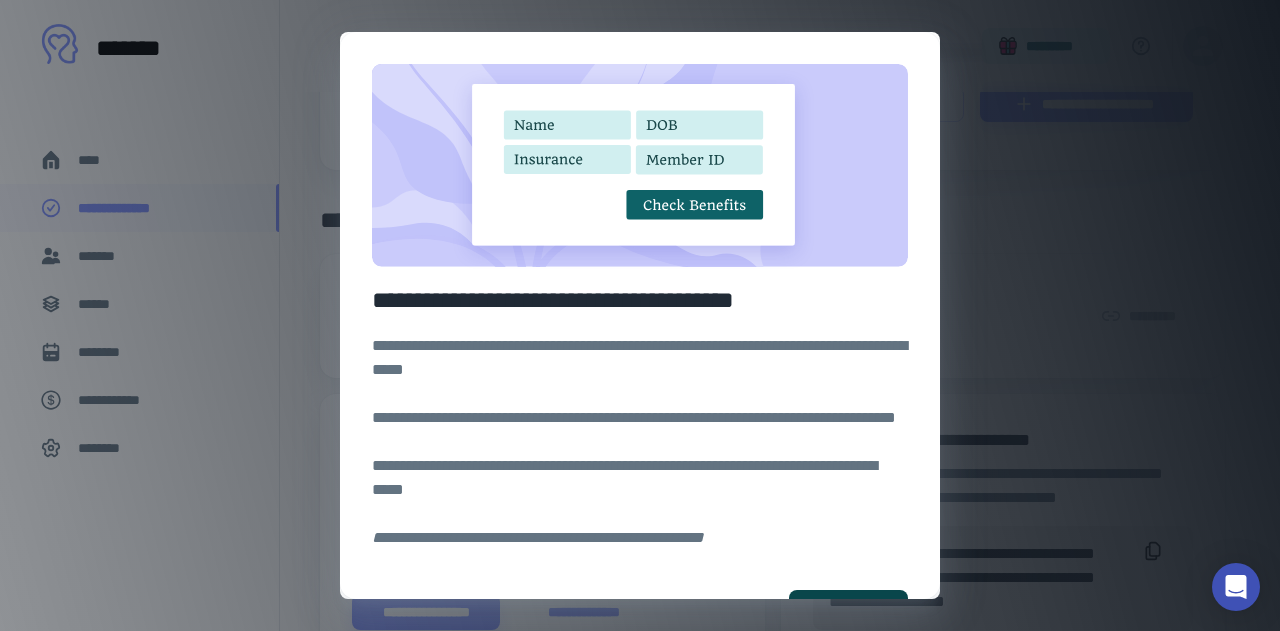 click on "**********" at bounding box center (848, 608) 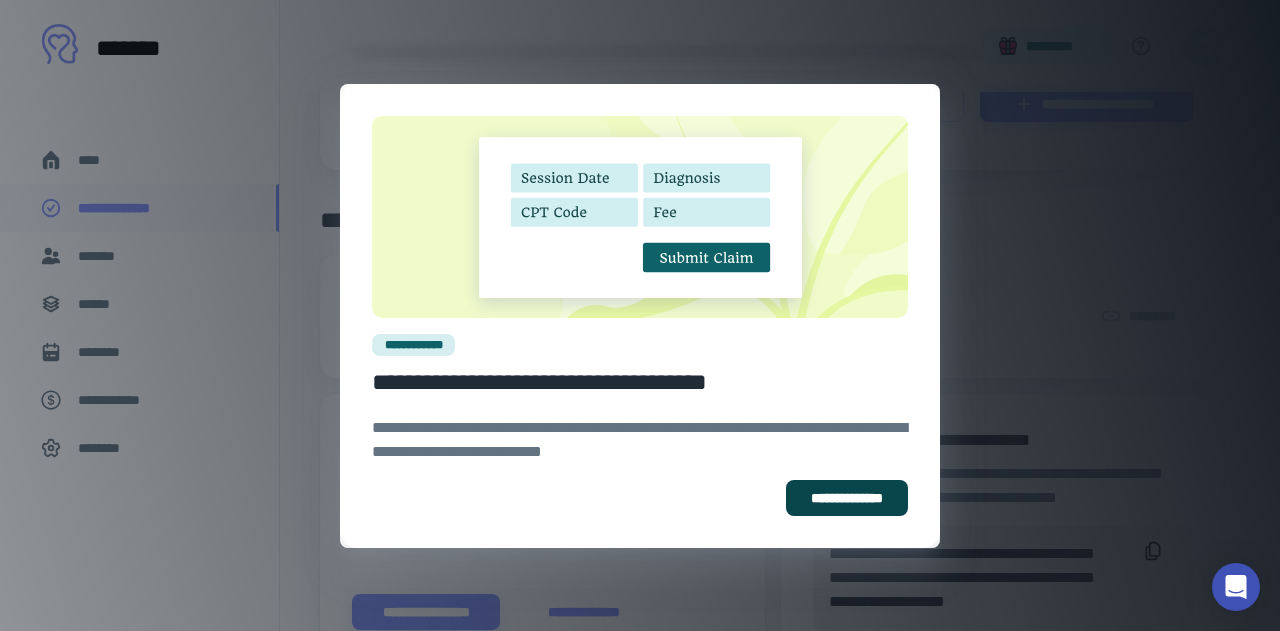 click on "**********" at bounding box center (847, 498) 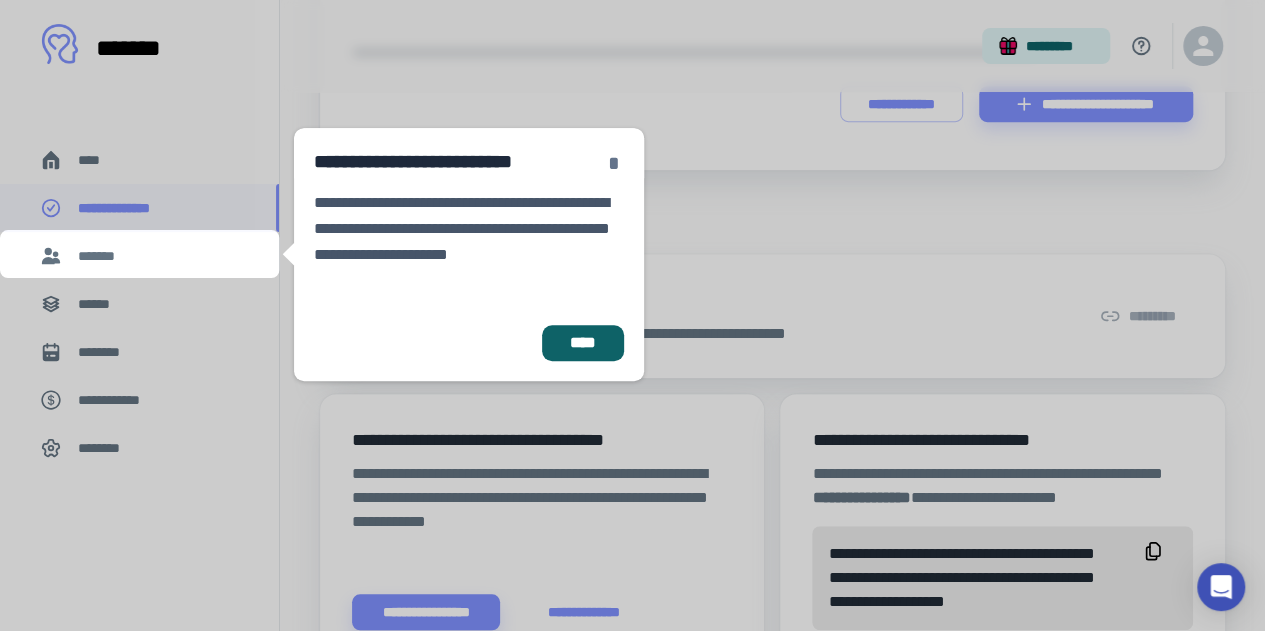 click on "*" at bounding box center (614, 163) 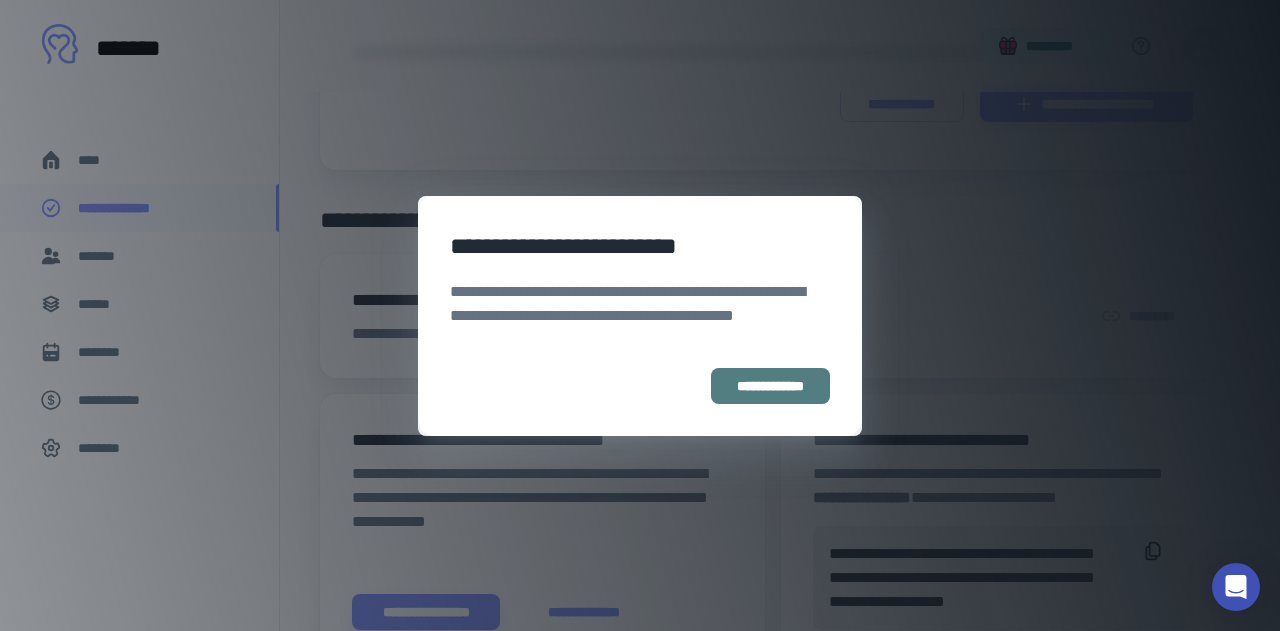 click on "**********" at bounding box center (770, 386) 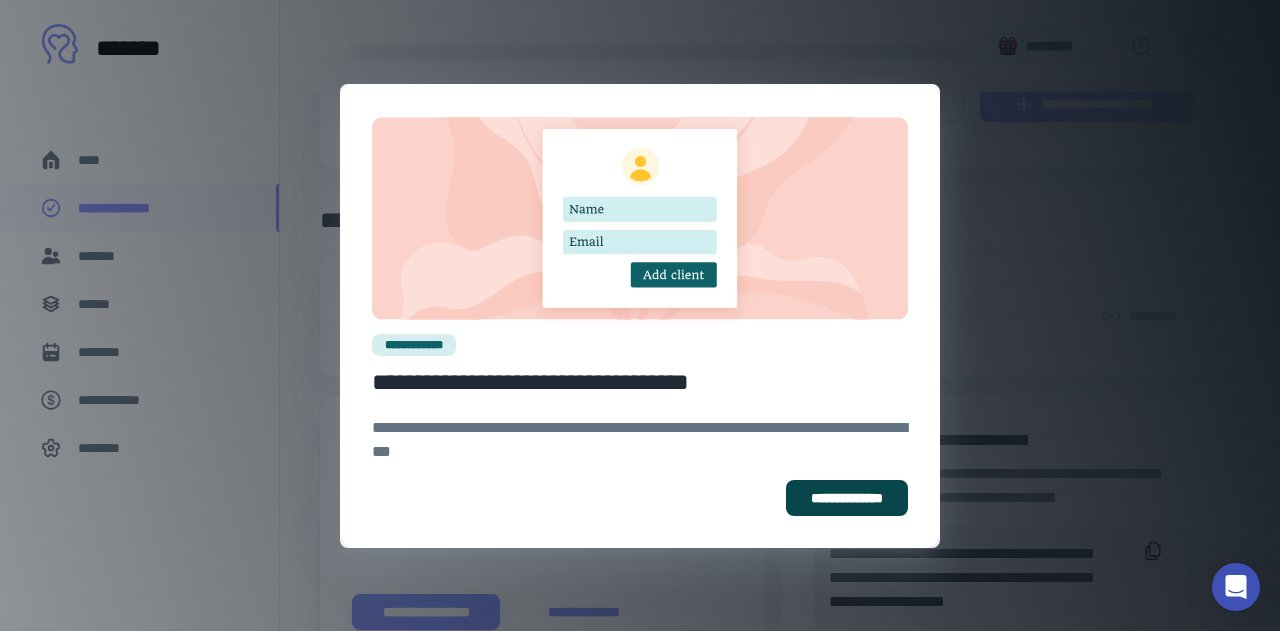 click on "**********" at bounding box center [847, 498] 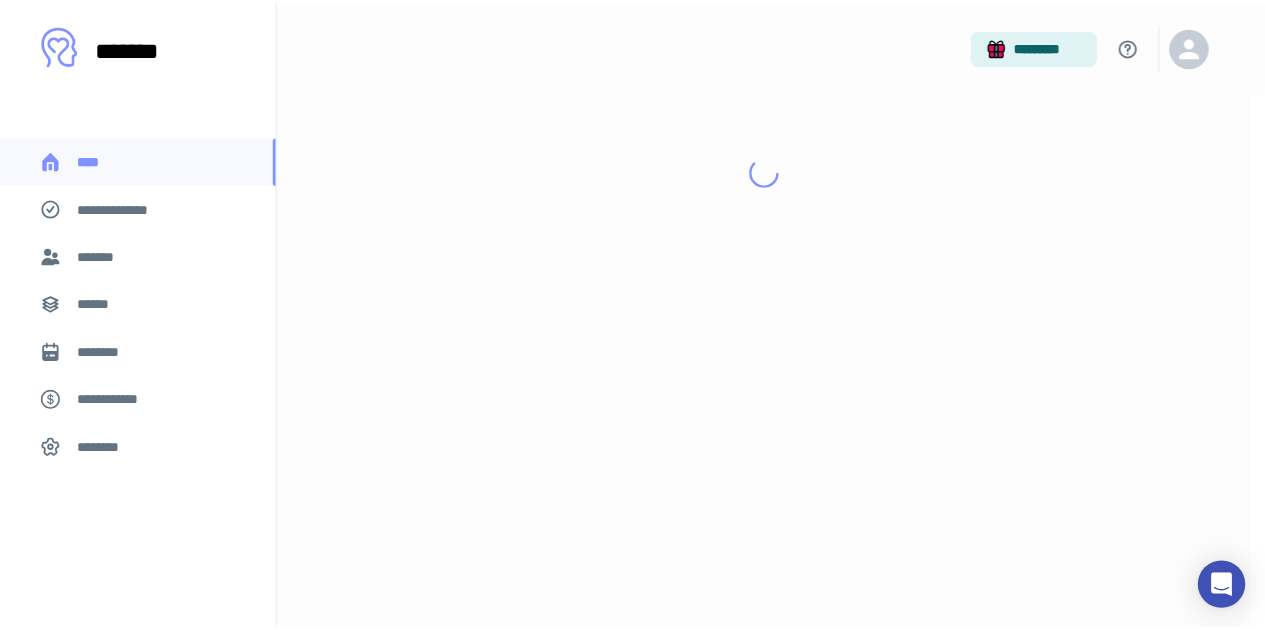 scroll, scrollTop: 0, scrollLeft: 0, axis: both 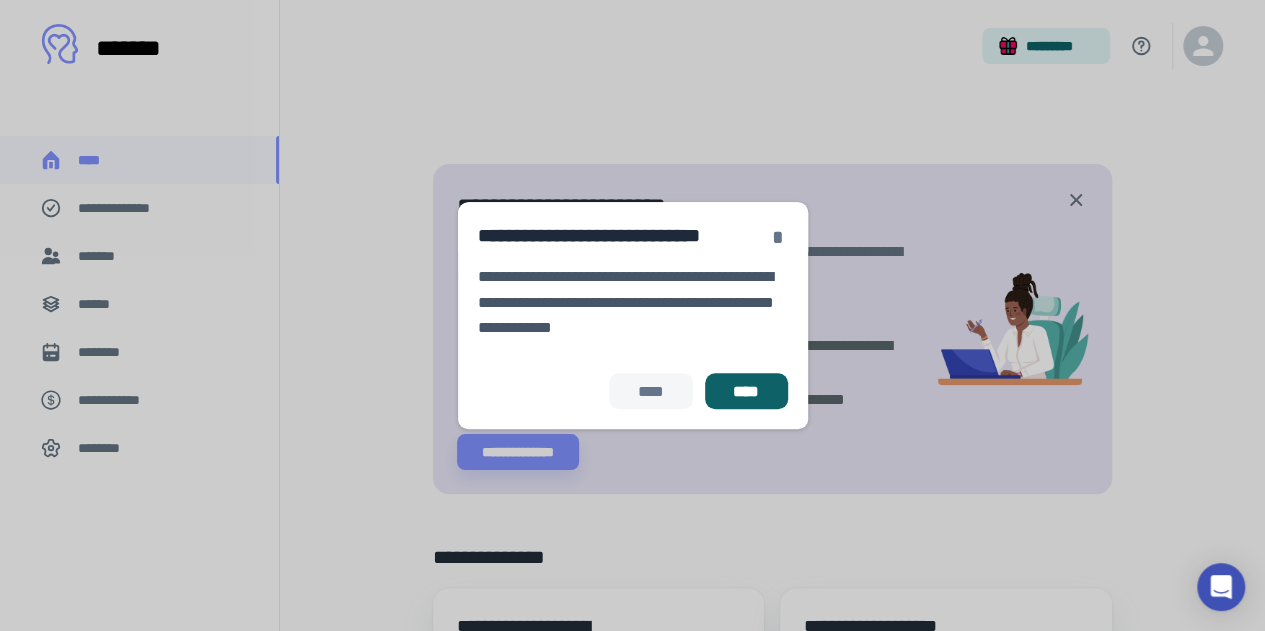 click on "*" at bounding box center (778, 237) 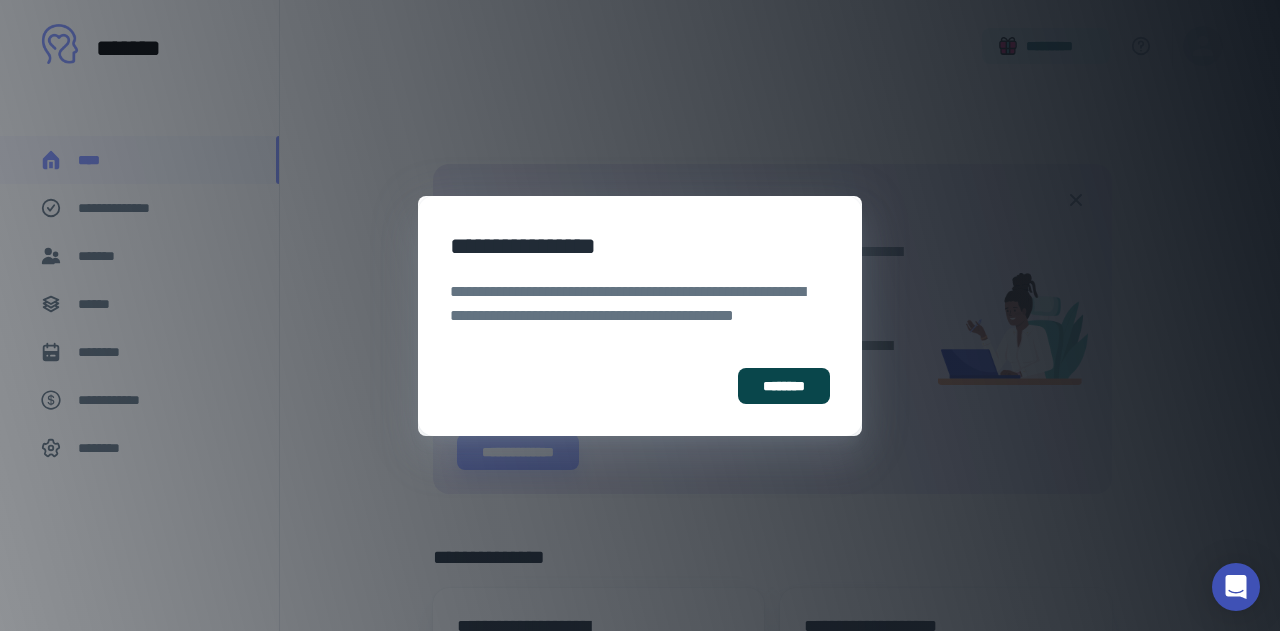 click on "********" at bounding box center (784, 386) 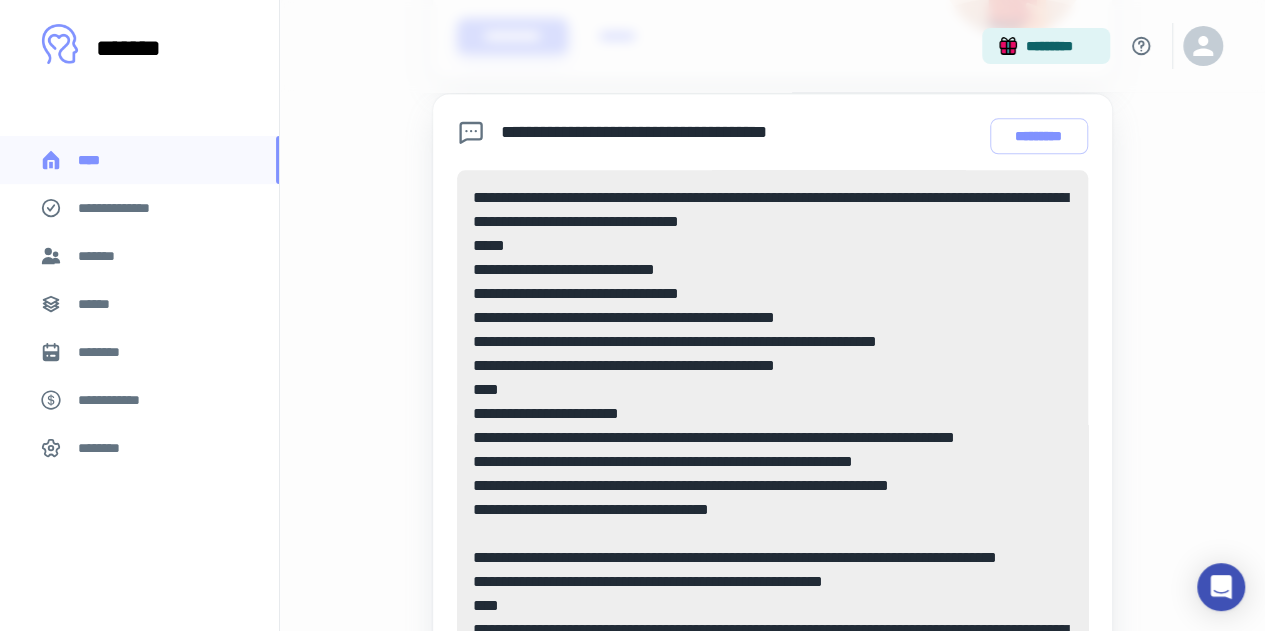 scroll, scrollTop: 1100, scrollLeft: 0, axis: vertical 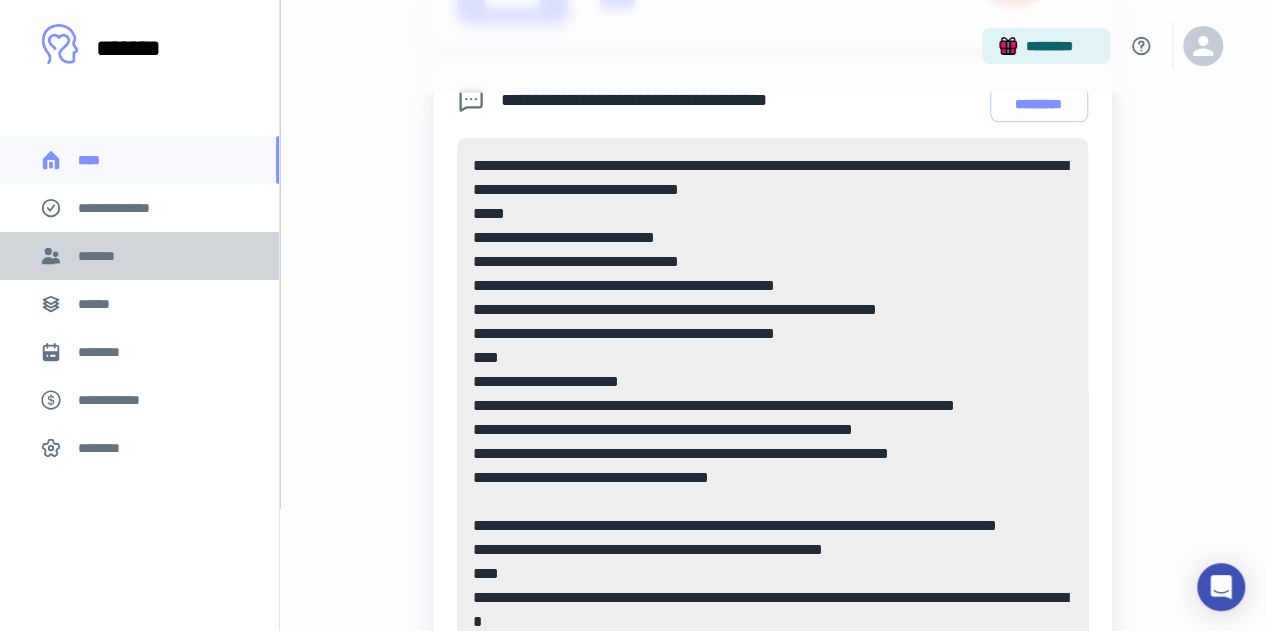click on "*******" at bounding box center (100, 256) 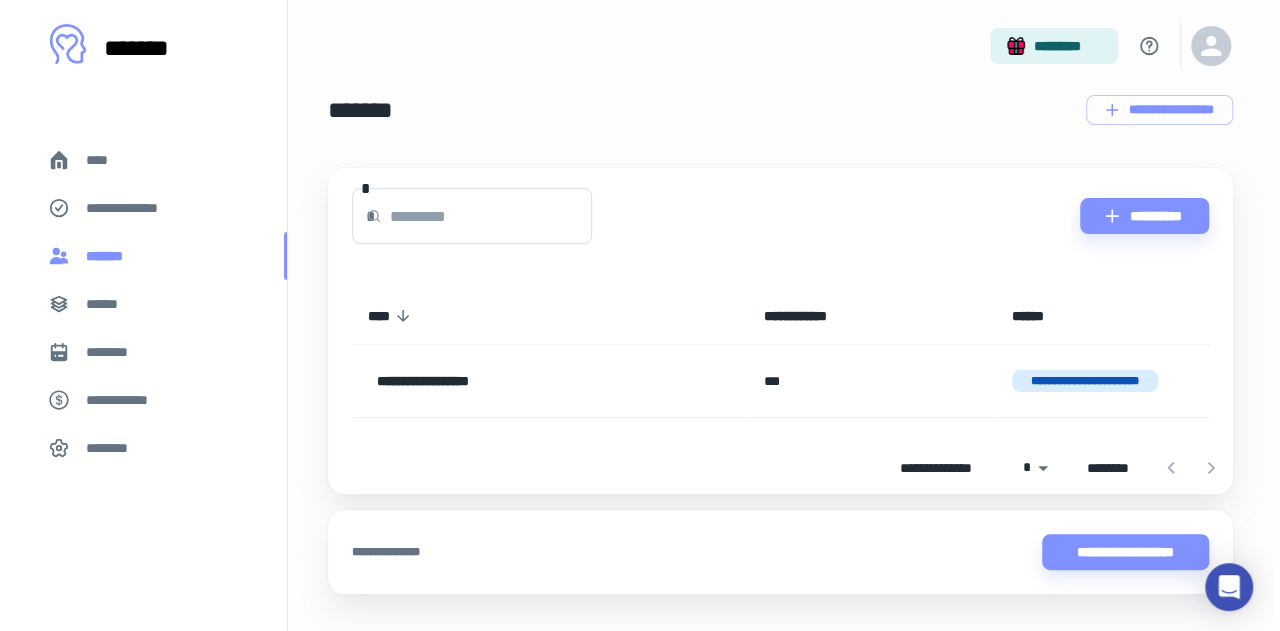 scroll, scrollTop: 0, scrollLeft: 0, axis: both 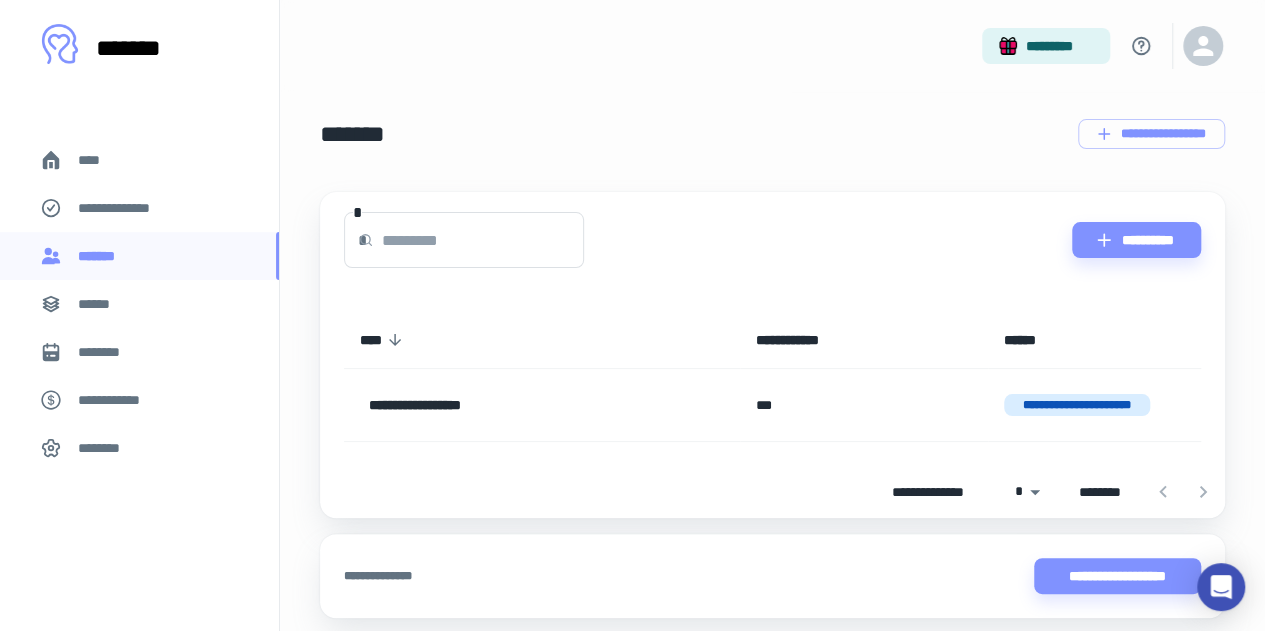 click on "**********" at bounding box center [127, 208] 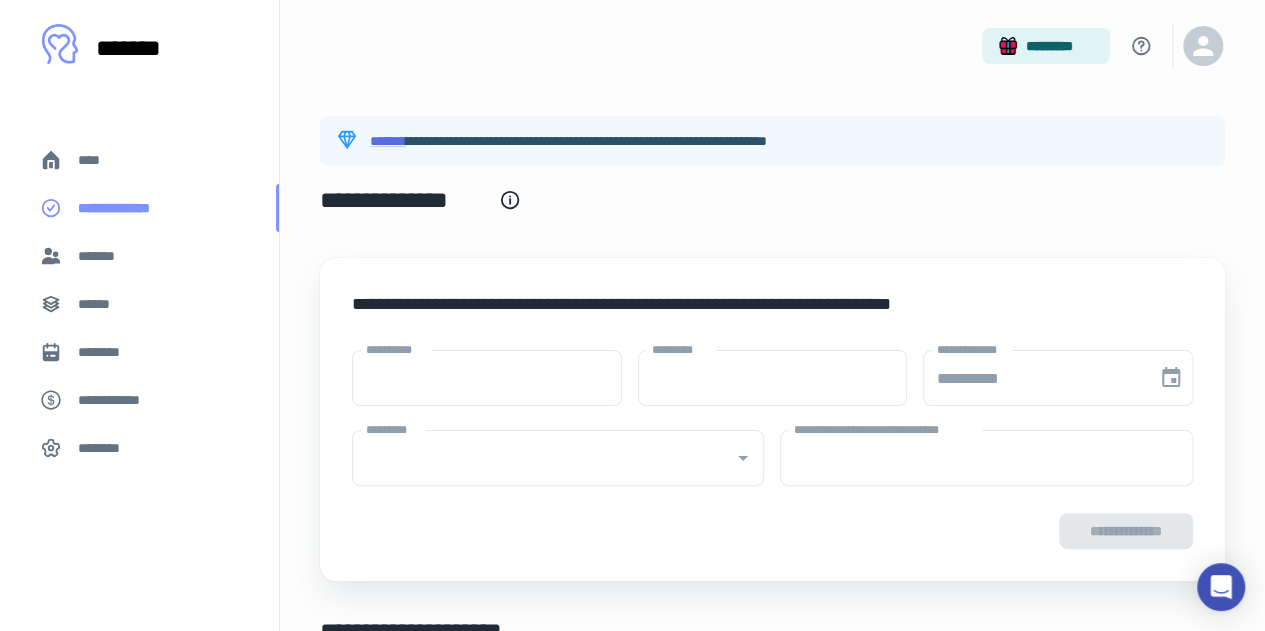 type on "****" 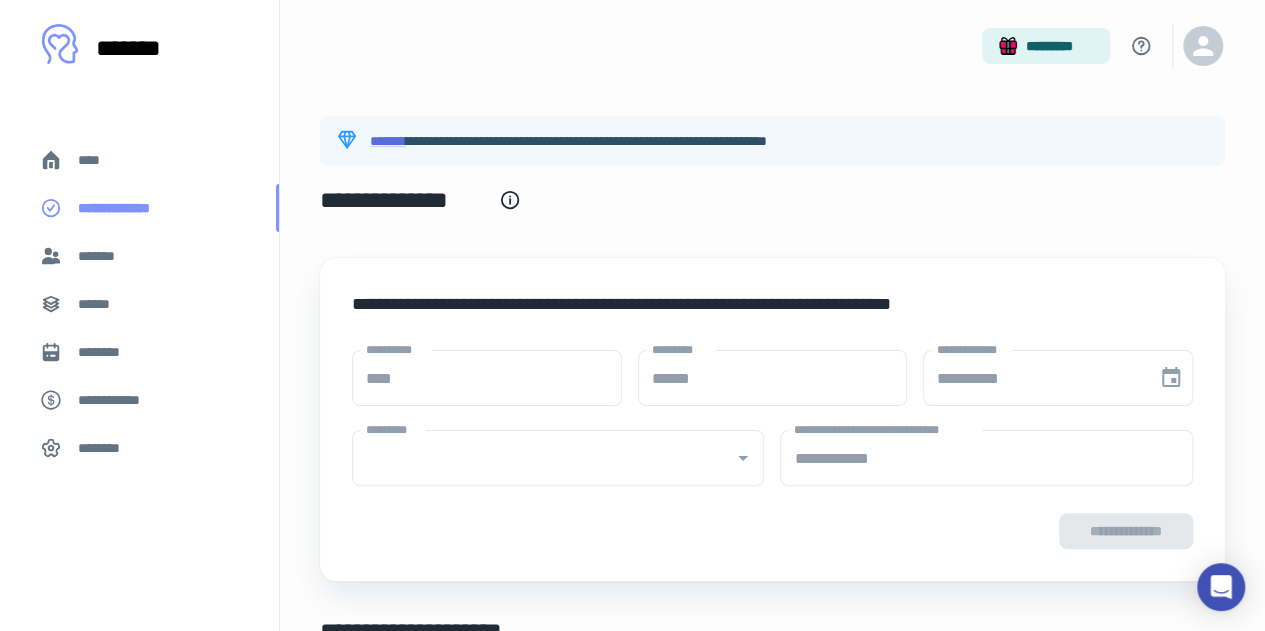 type on "**********" 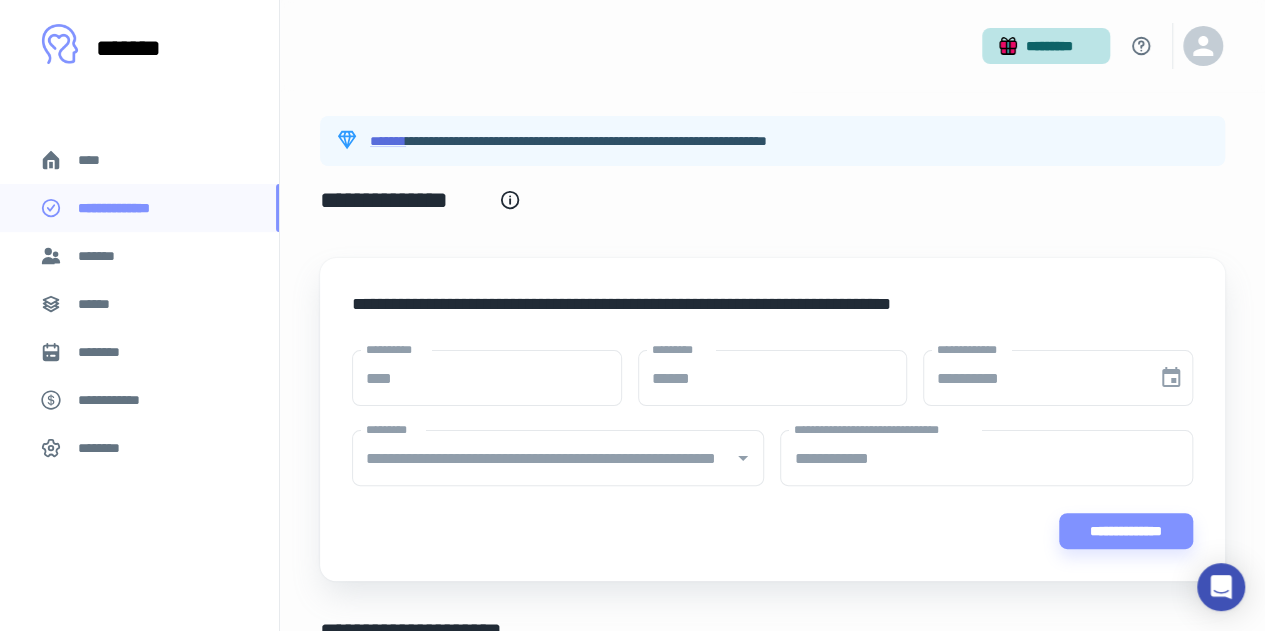 click on "*********" at bounding box center [1046, 46] 